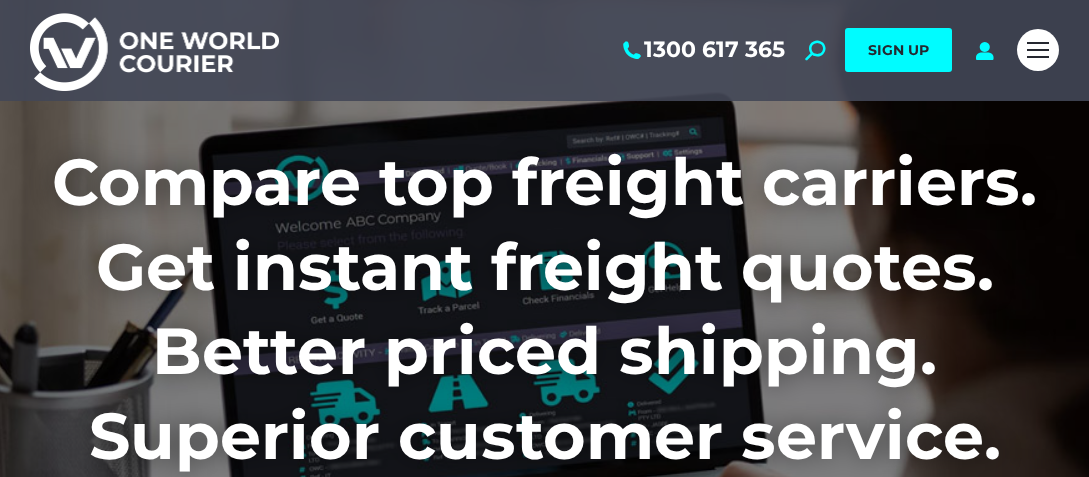 scroll, scrollTop: 0, scrollLeft: 0, axis: both 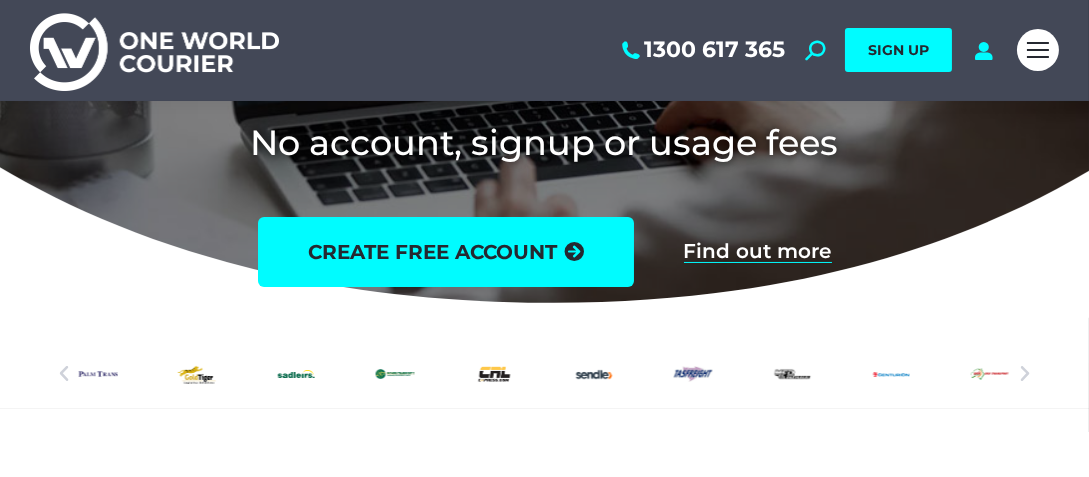 click at bounding box center (64, 374) 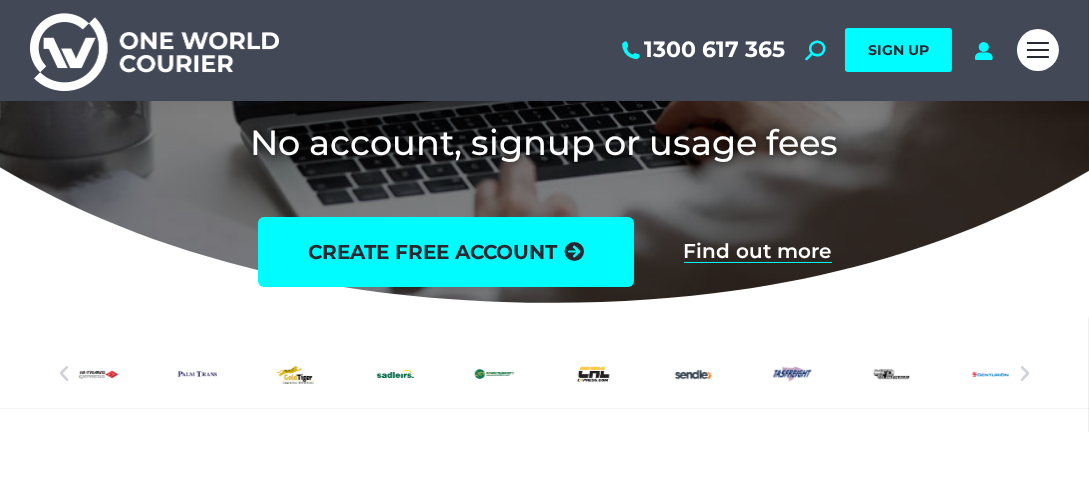 click at bounding box center [64, 374] 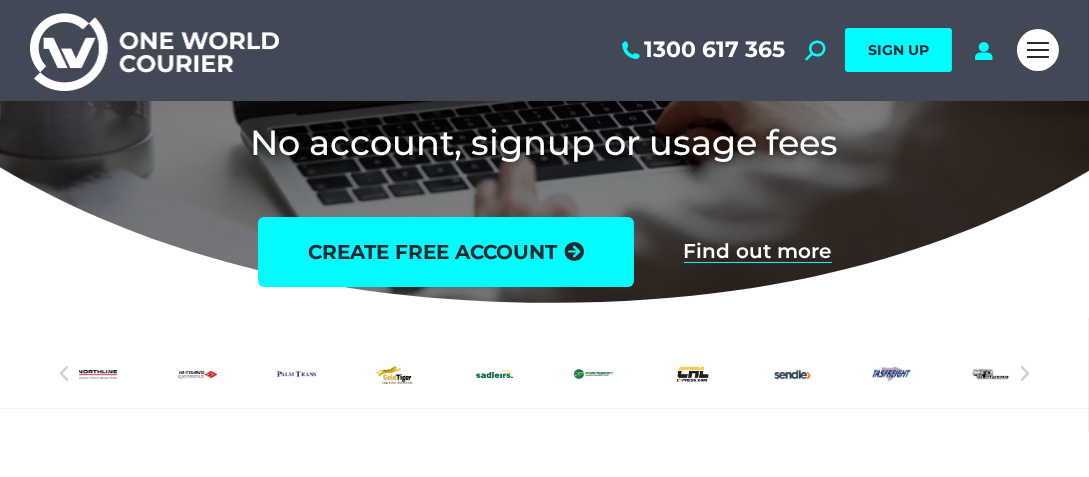 click at bounding box center [64, 374] 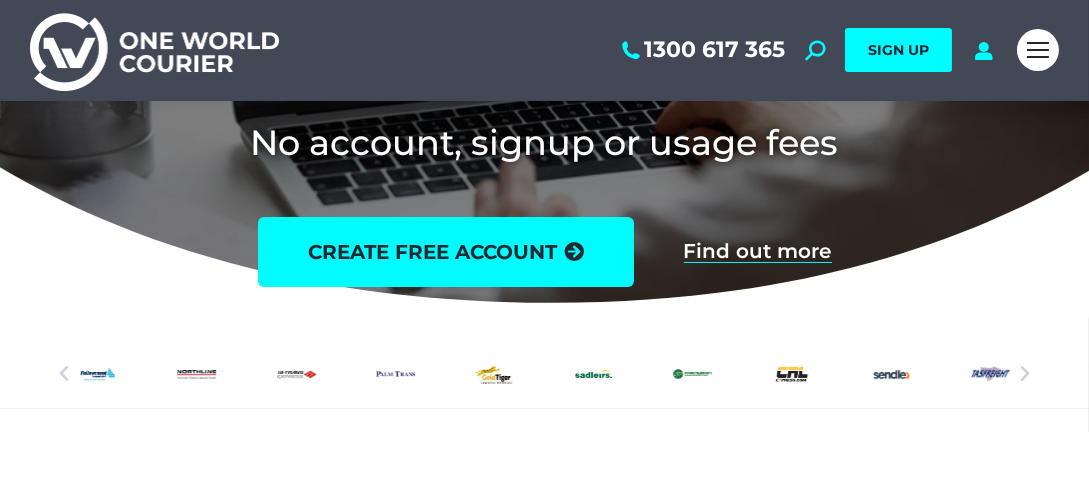 click at bounding box center [64, 374] 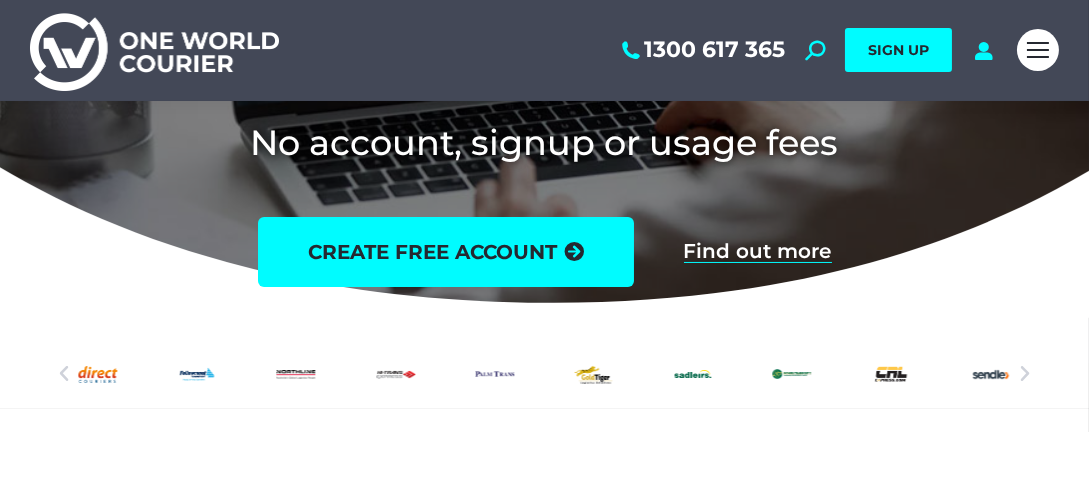 click at bounding box center (64, 374) 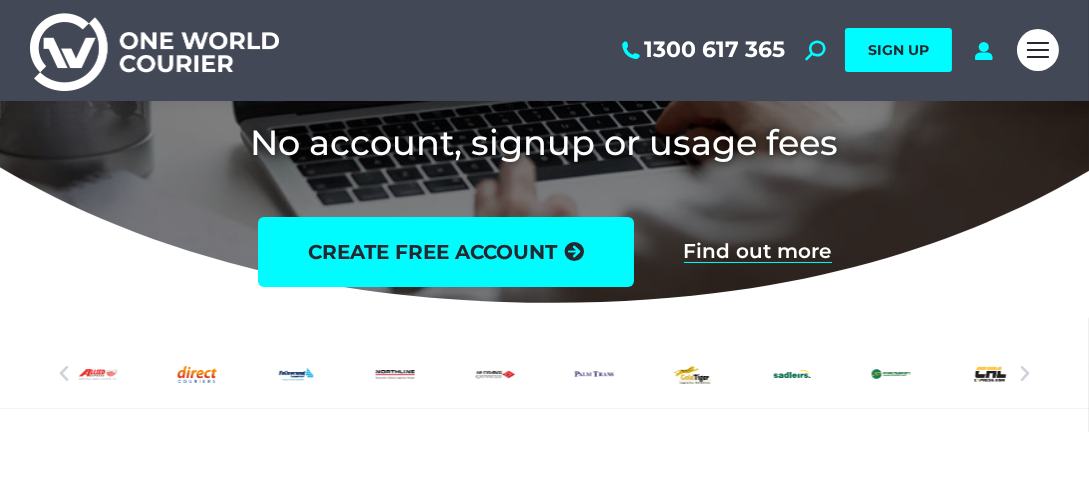 click at bounding box center (64, 374) 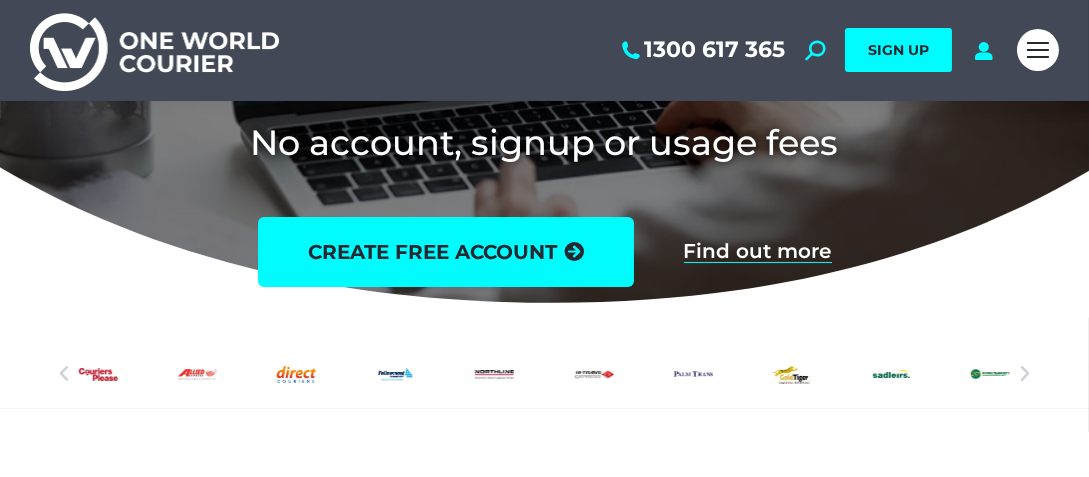 click at bounding box center [64, 374] 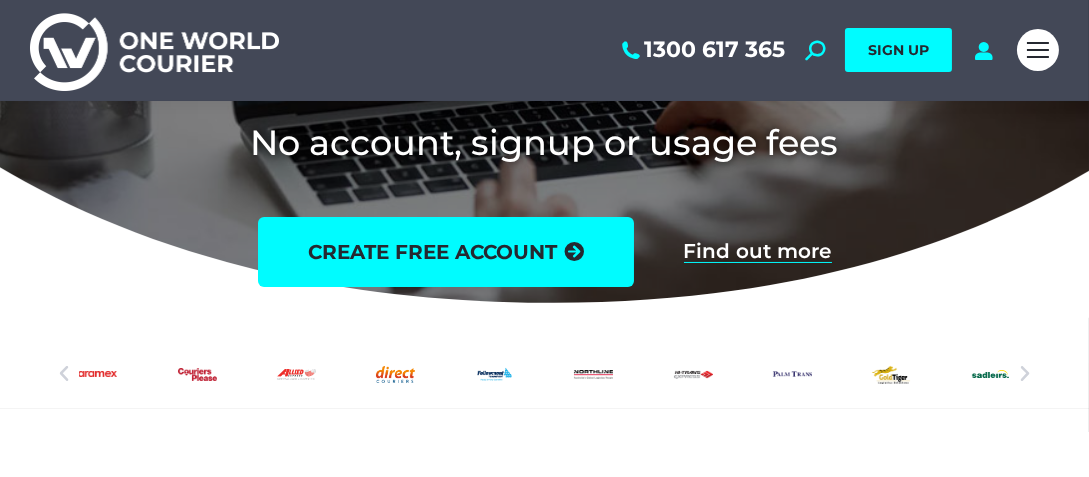 click at bounding box center [64, 374] 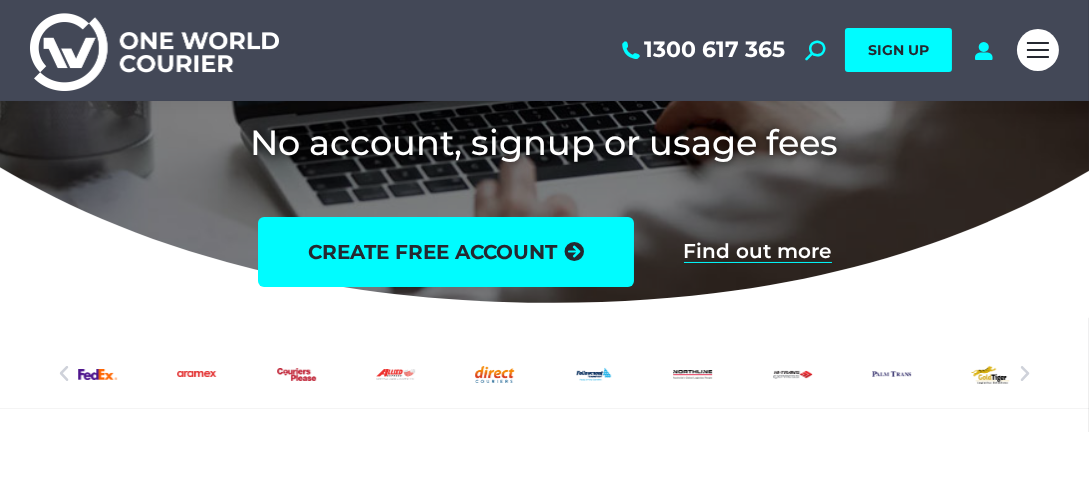 click at bounding box center (64, 374) 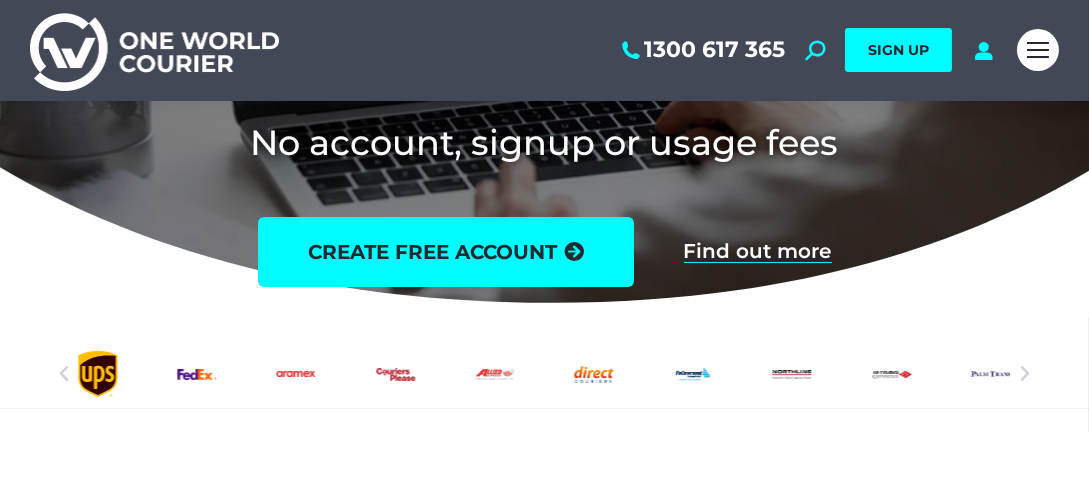 click at bounding box center [64, 374] 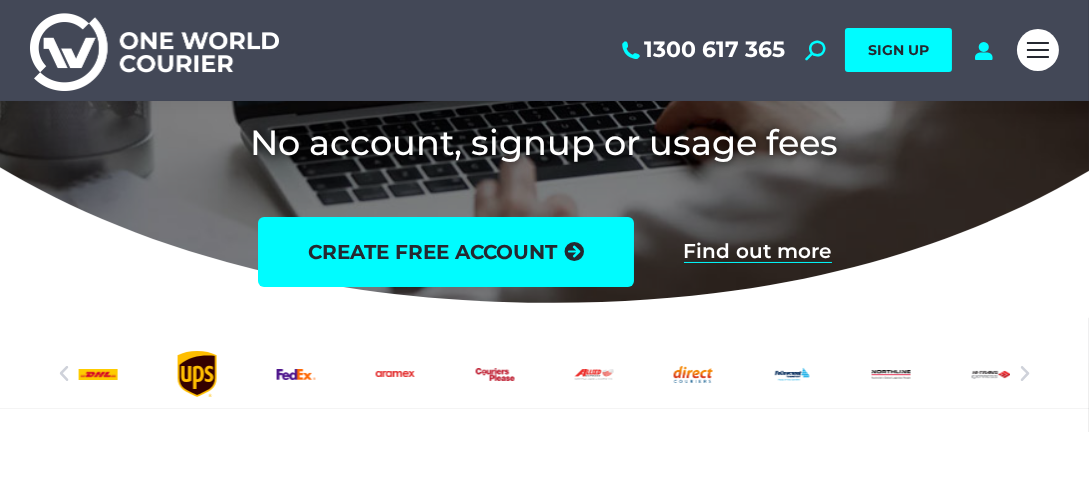 click at bounding box center (64, 374) 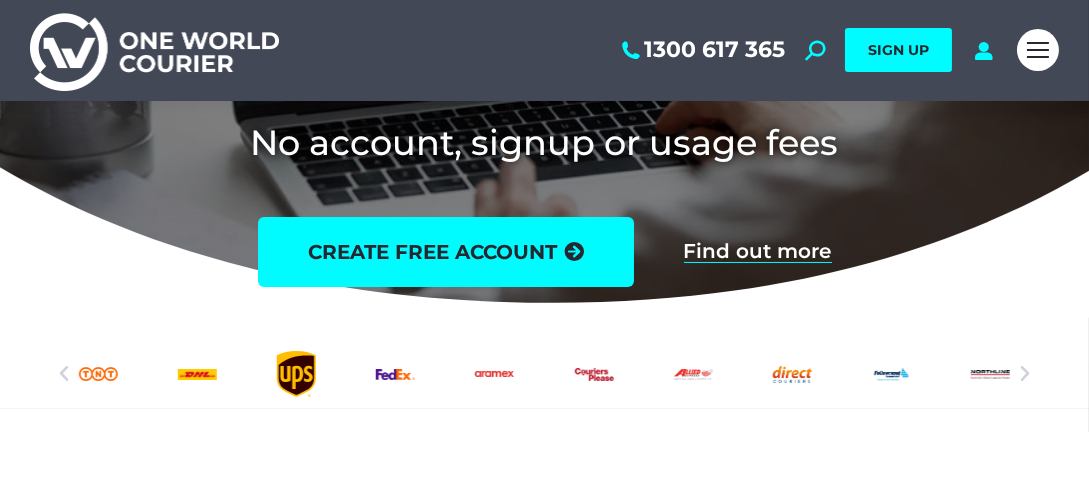 click at bounding box center [64, 374] 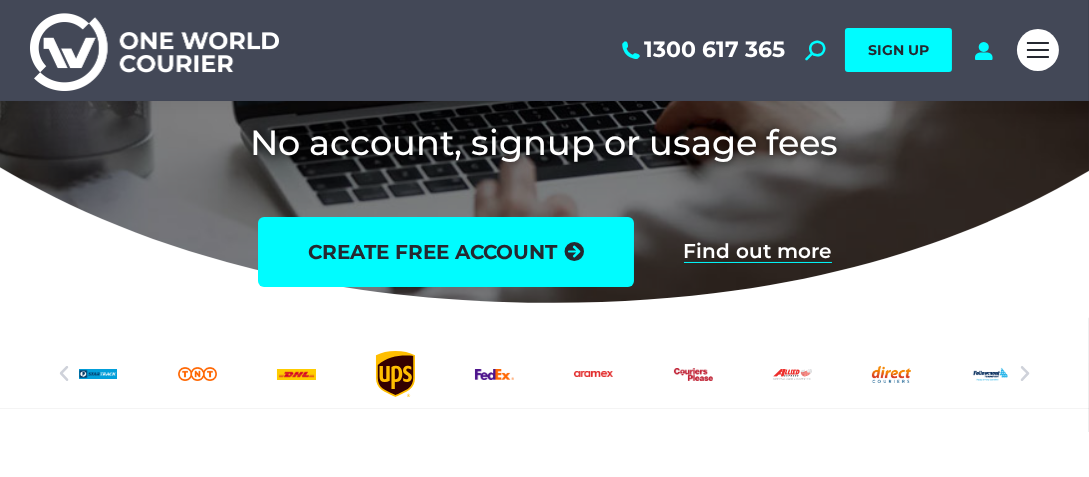 click at bounding box center [64, 374] 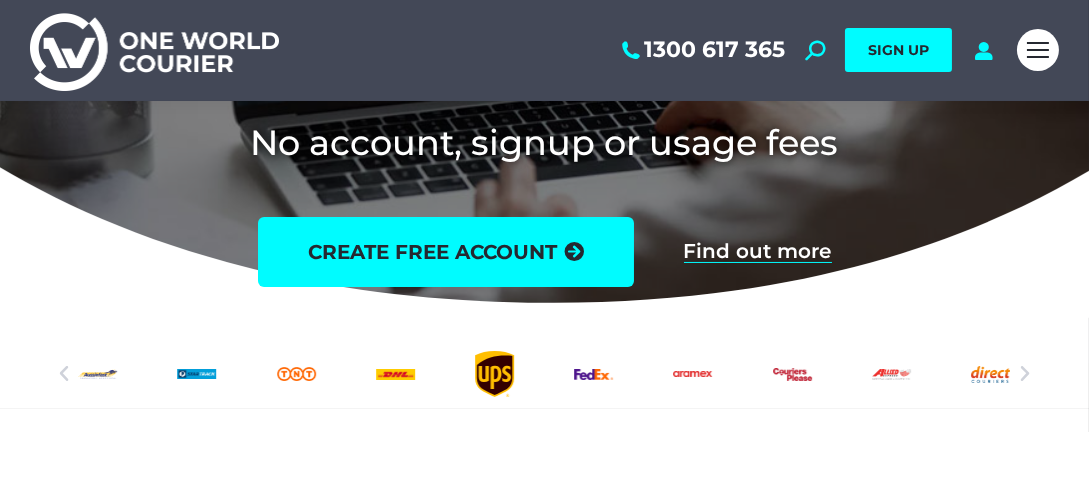 click at bounding box center (64, 374) 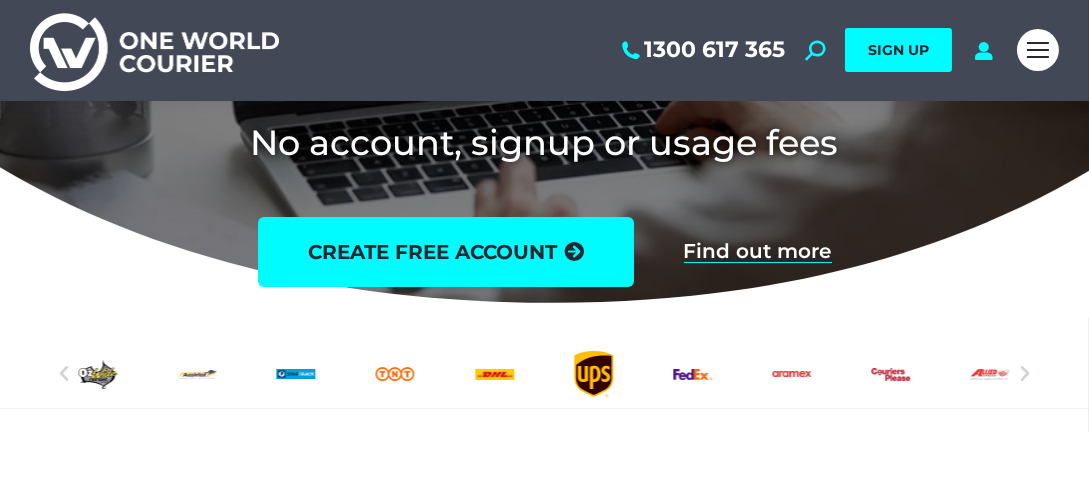 click at bounding box center (64, 374) 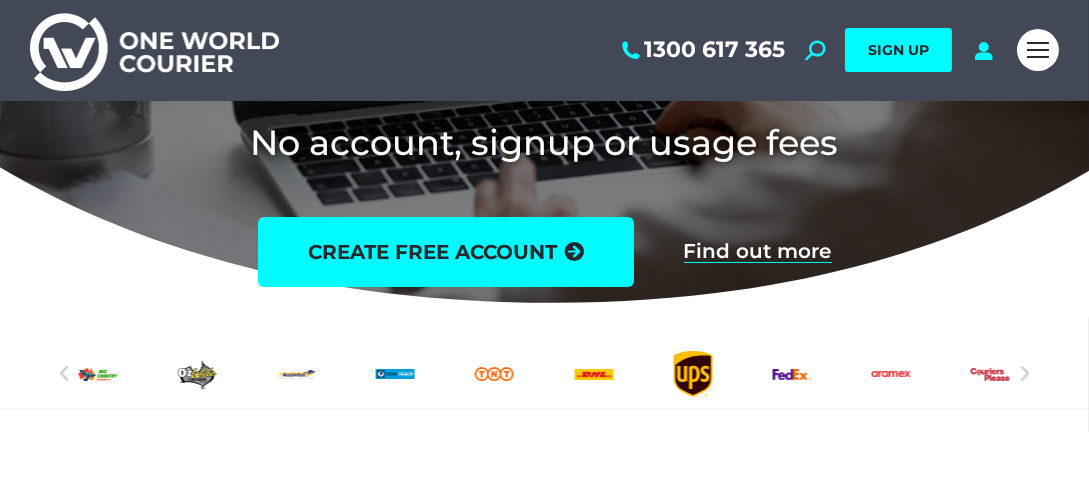 click at bounding box center [64, 374] 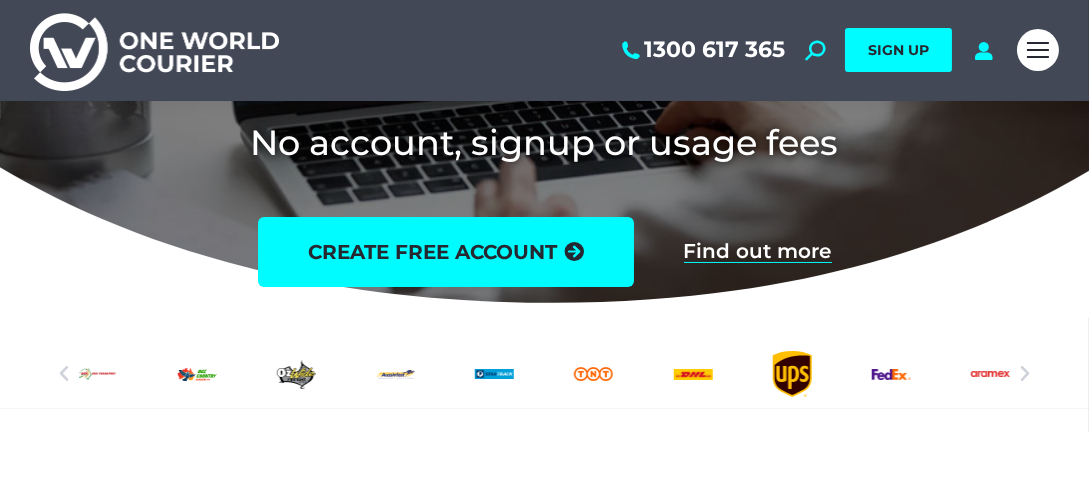 click at bounding box center [64, 374] 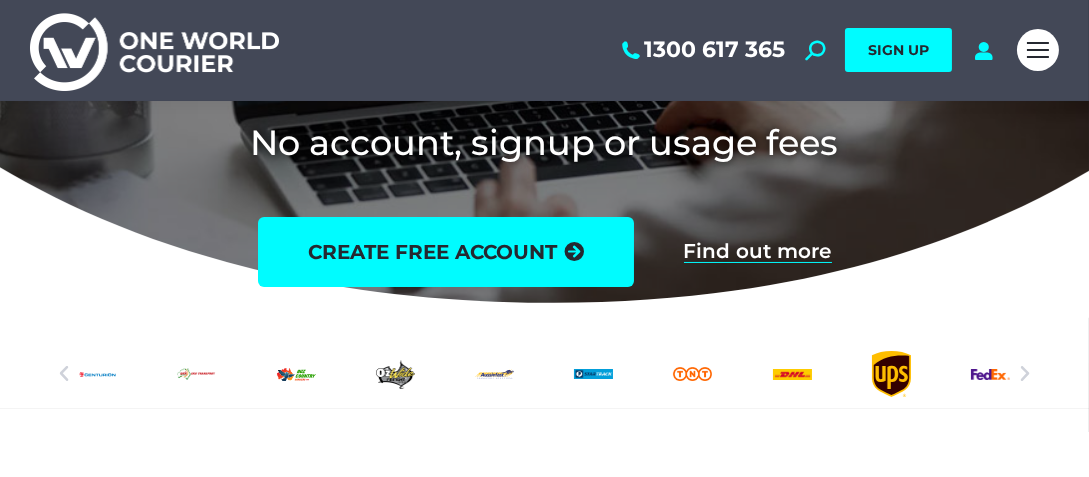click at bounding box center (64, 374) 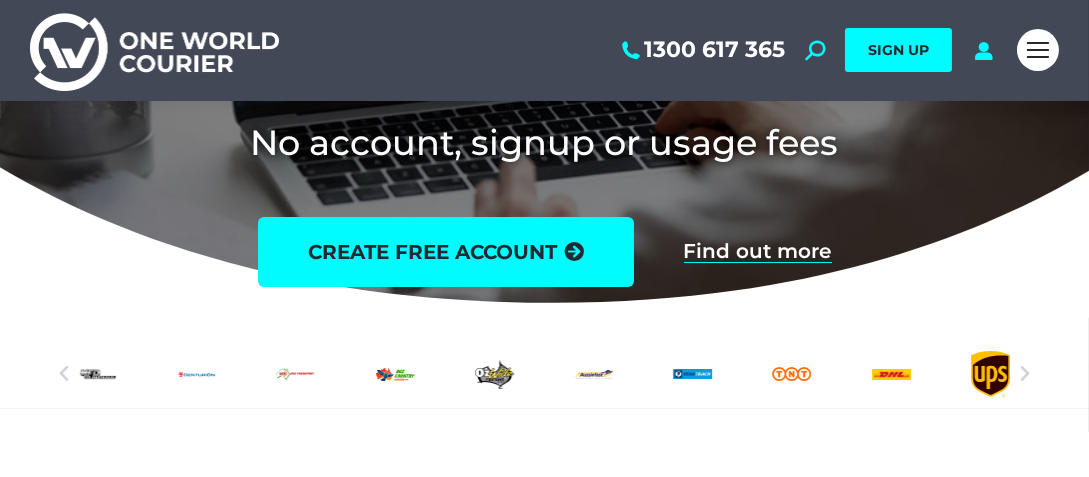 click at bounding box center (64, 374) 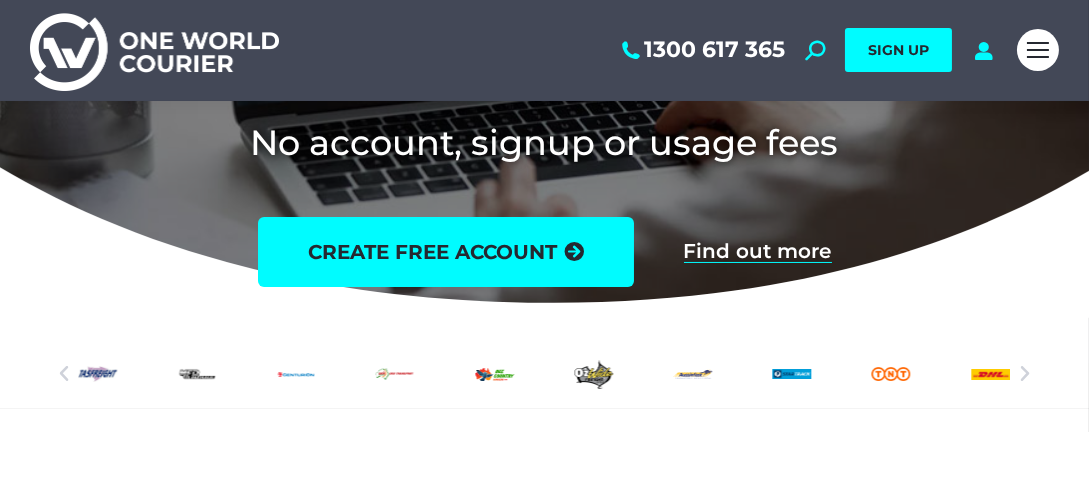 click at bounding box center [64, 374] 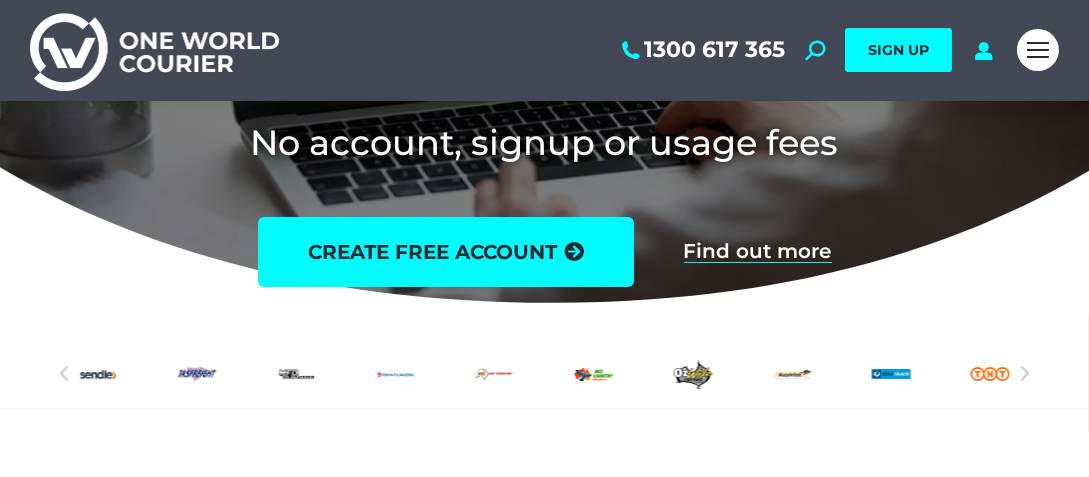 click at bounding box center (64, 374) 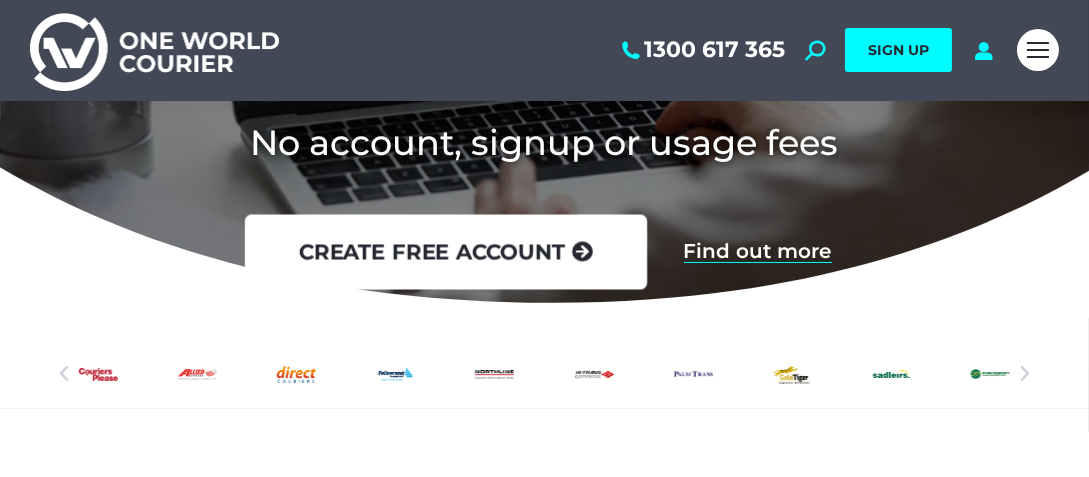 click on "create free account" at bounding box center (445, 252) 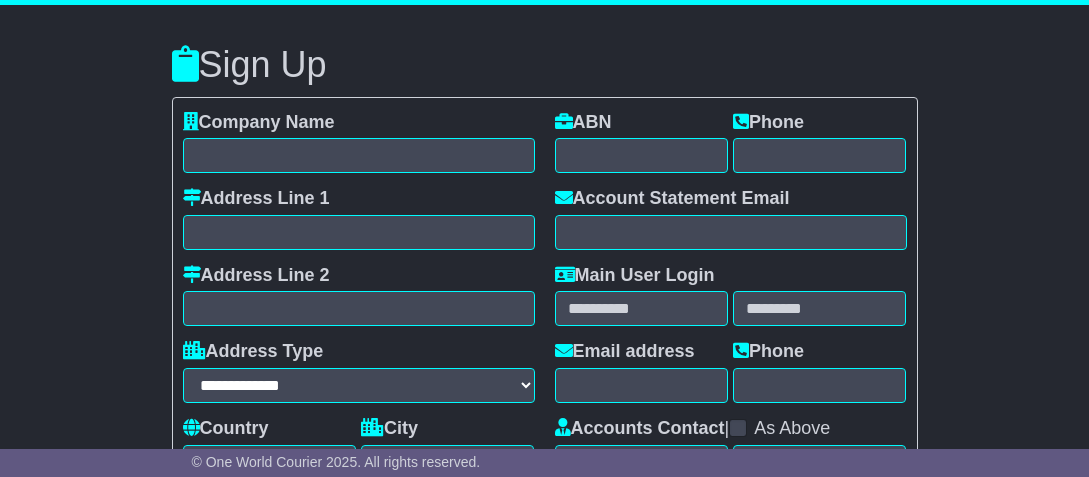 select on "**" 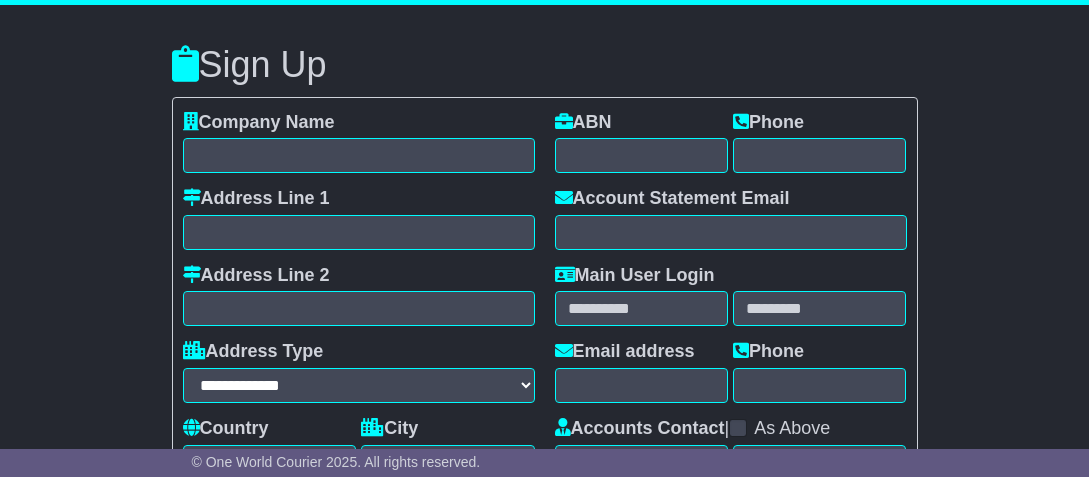 scroll, scrollTop: 0, scrollLeft: 0, axis: both 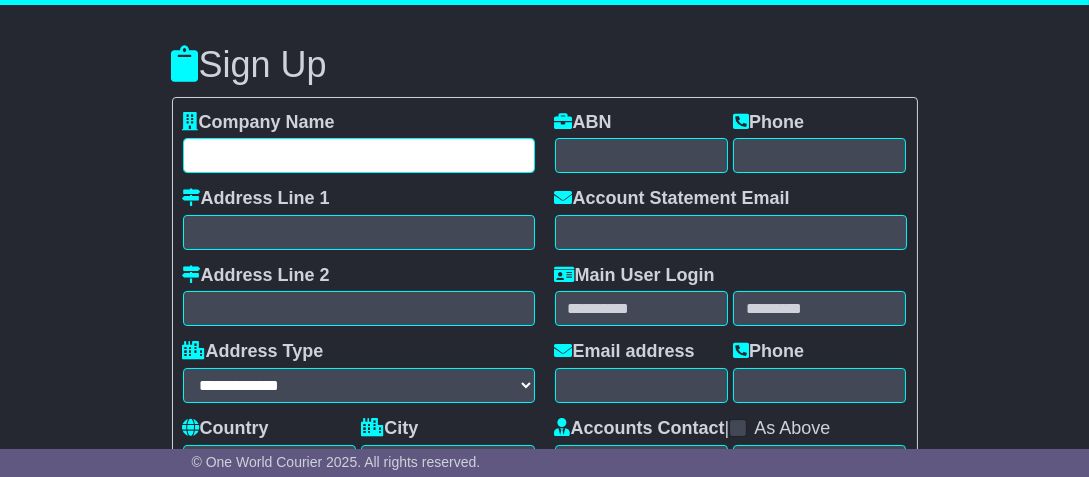 click at bounding box center [359, 155] 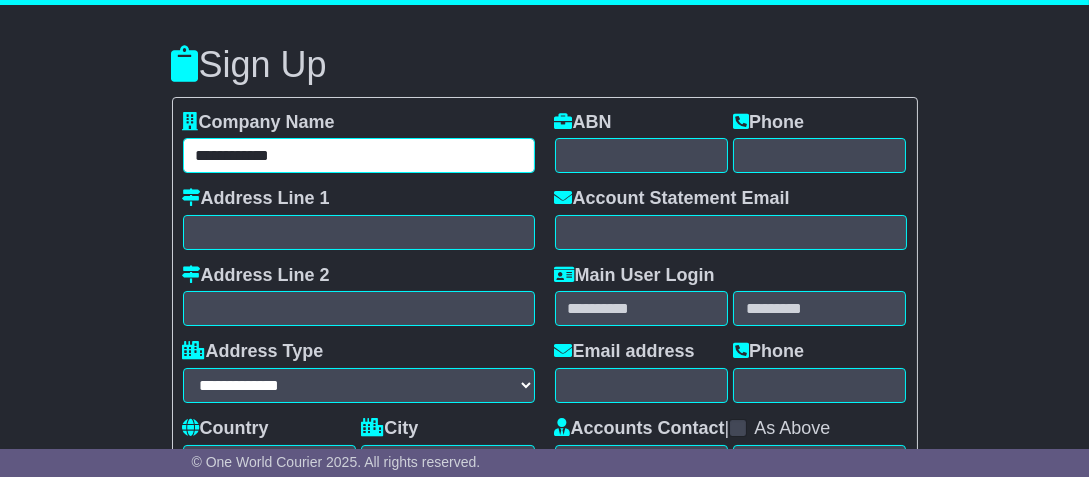 type on "**********" 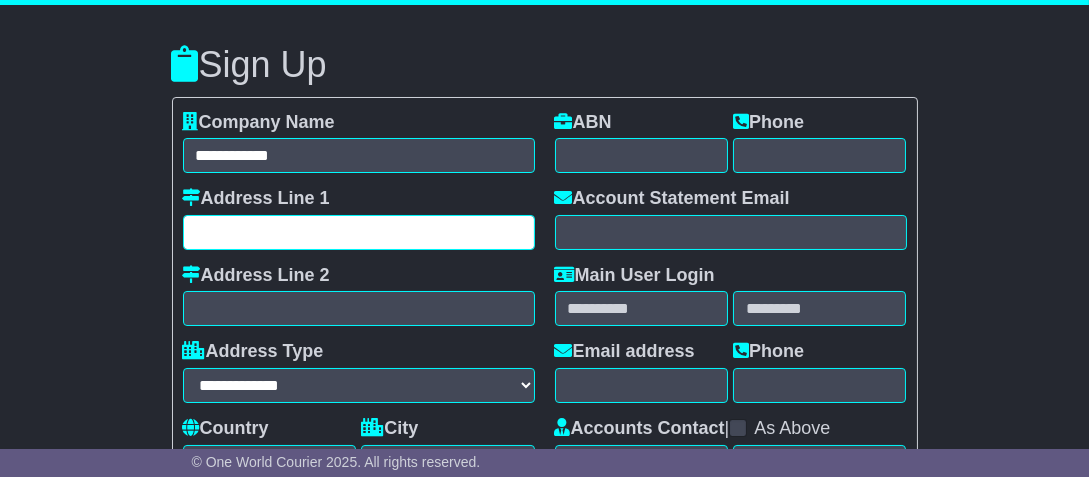 click at bounding box center [359, 232] 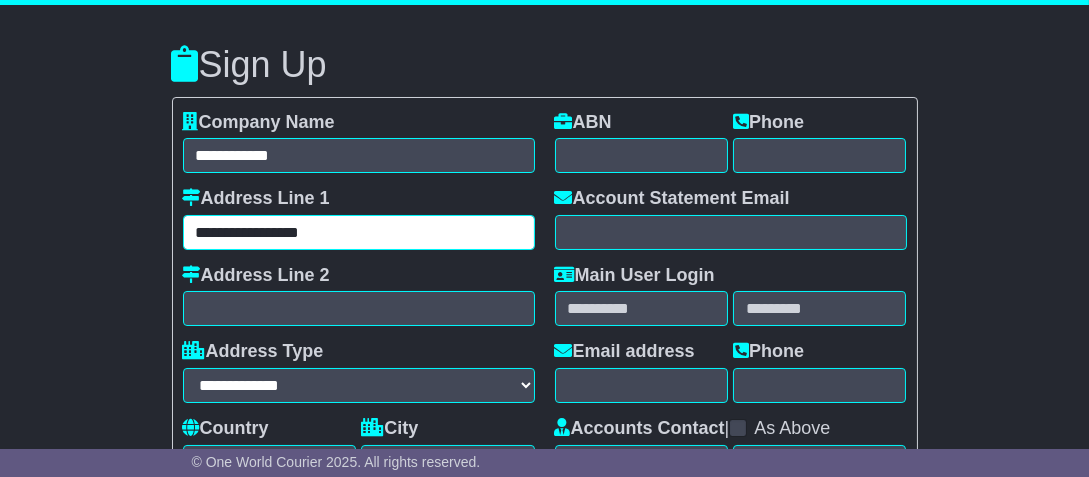 type on "**********" 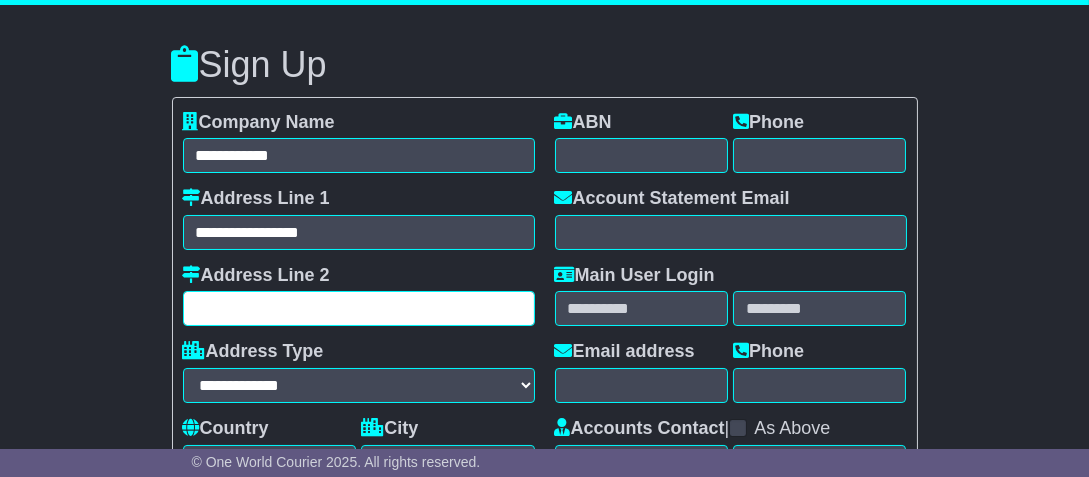 click at bounding box center (359, 308) 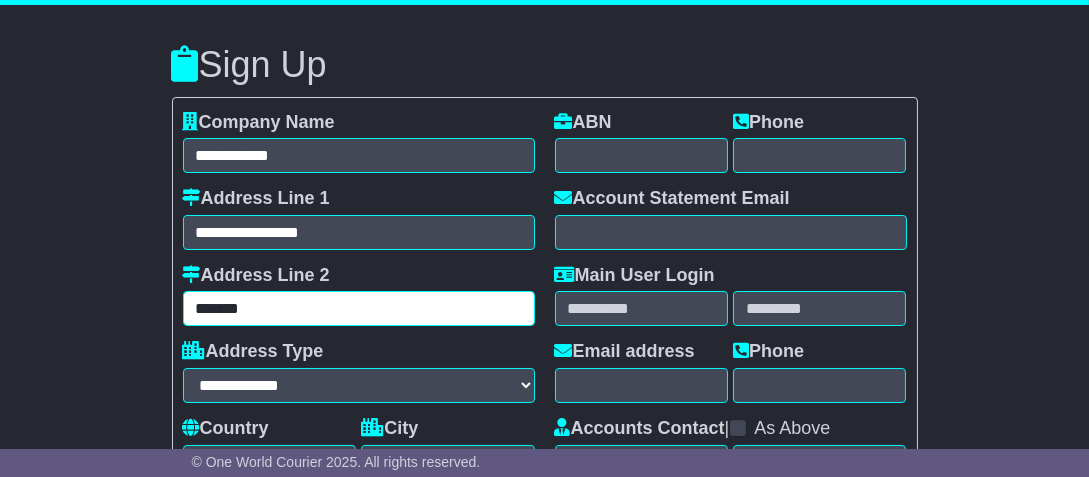 type on "*******" 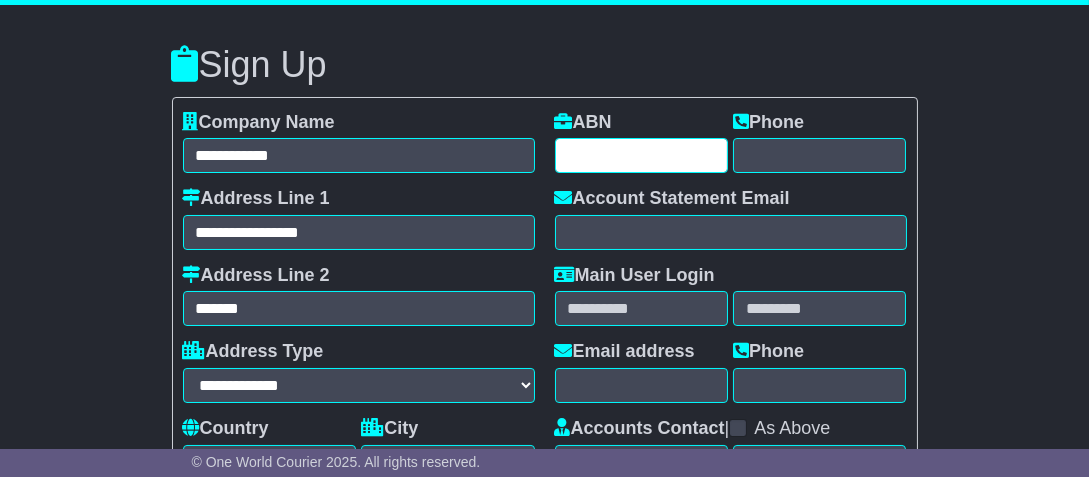 click at bounding box center (641, 155) 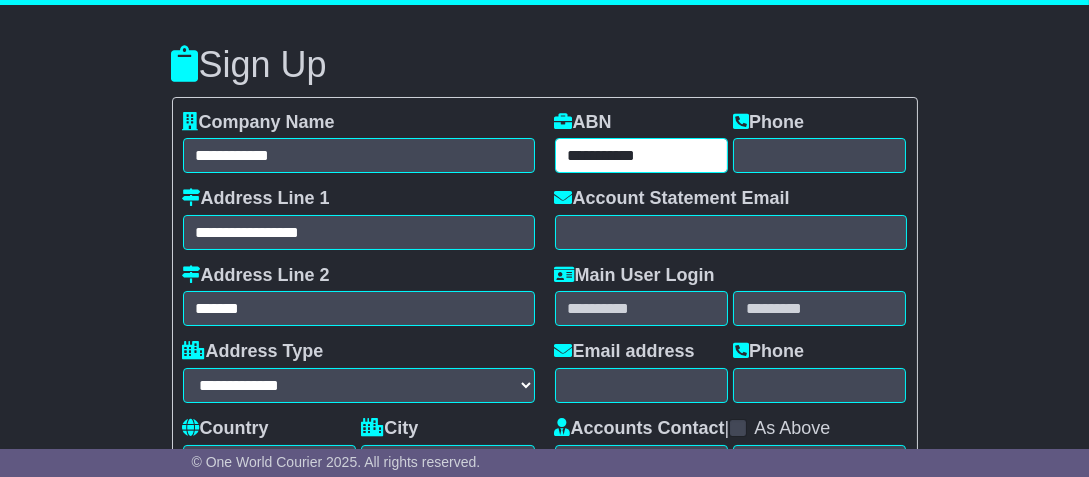 type on "**********" 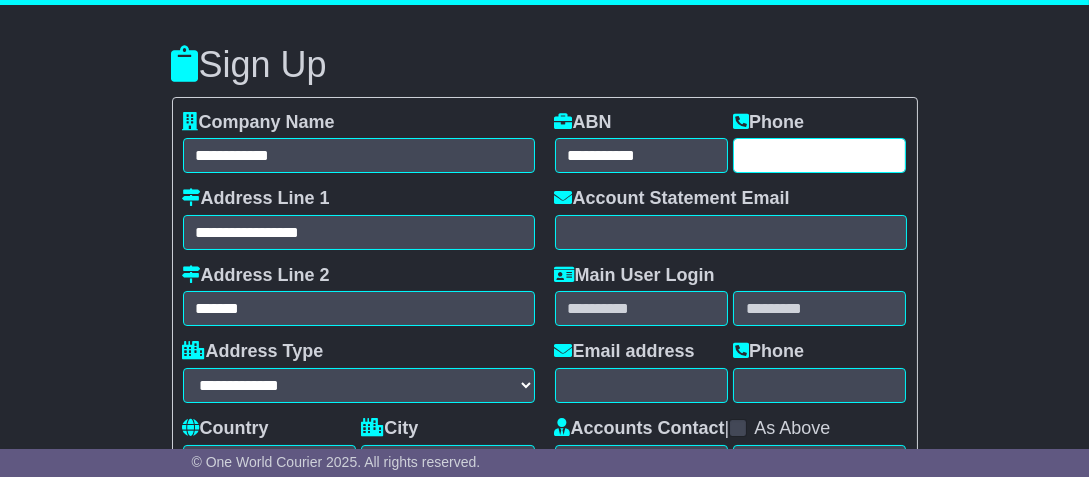 click at bounding box center [819, 155] 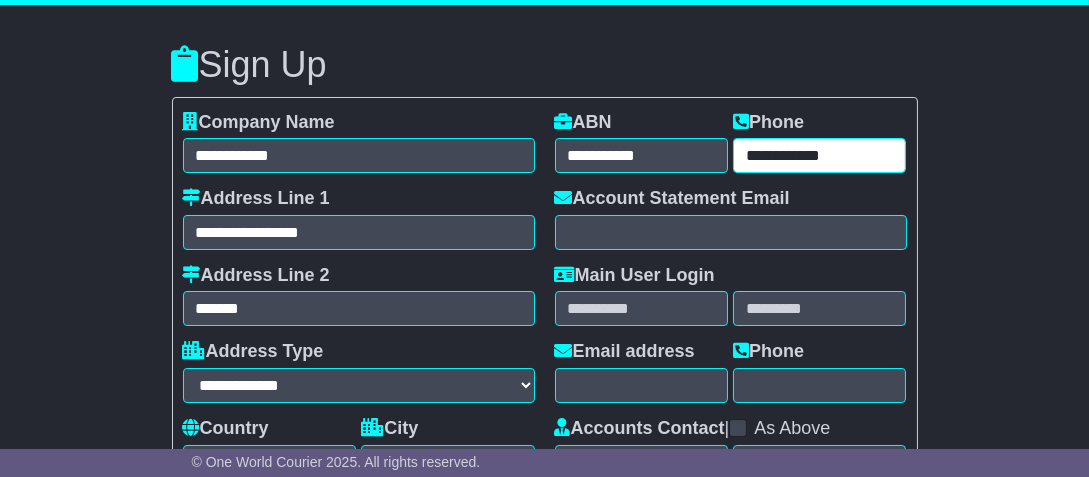 type on "**********" 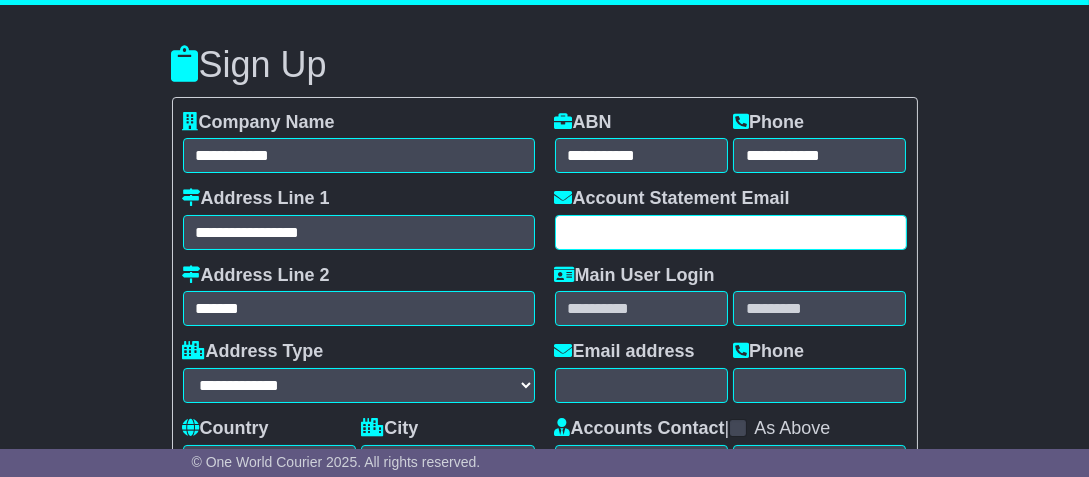click at bounding box center (731, 232) 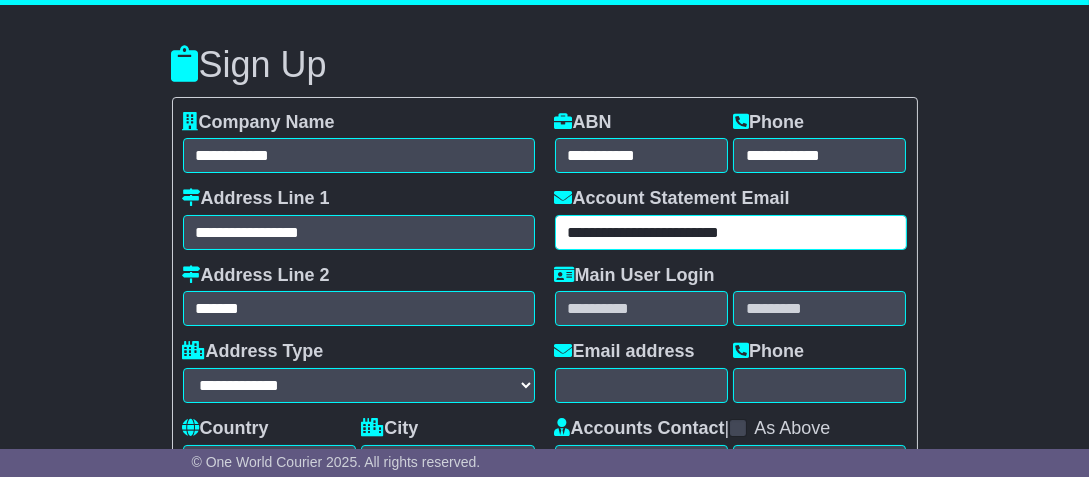 type on "**********" 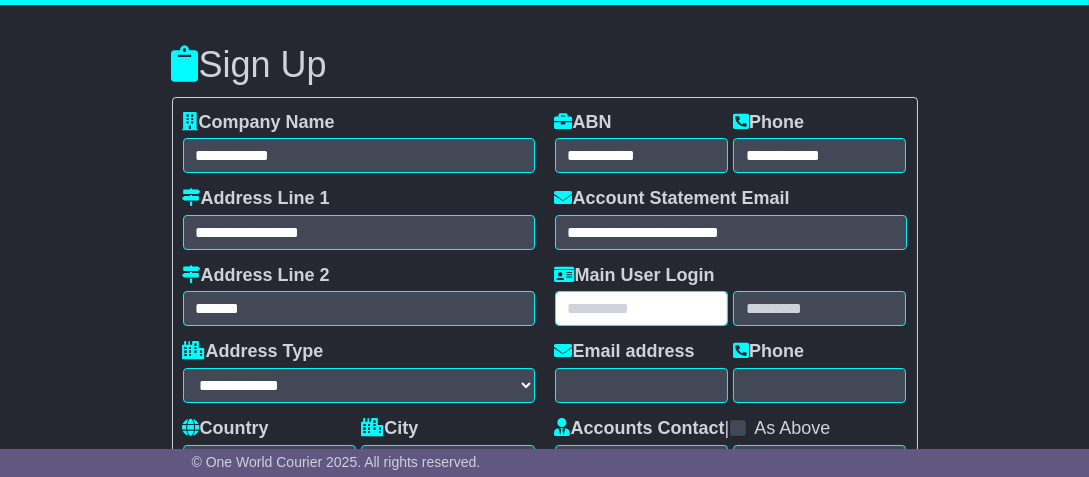 click at bounding box center [641, 308] 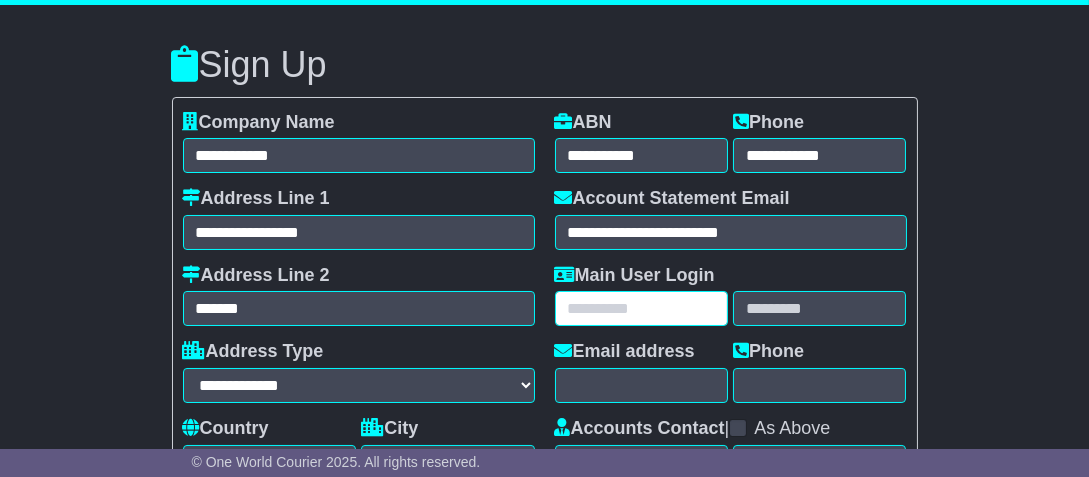 type on "***" 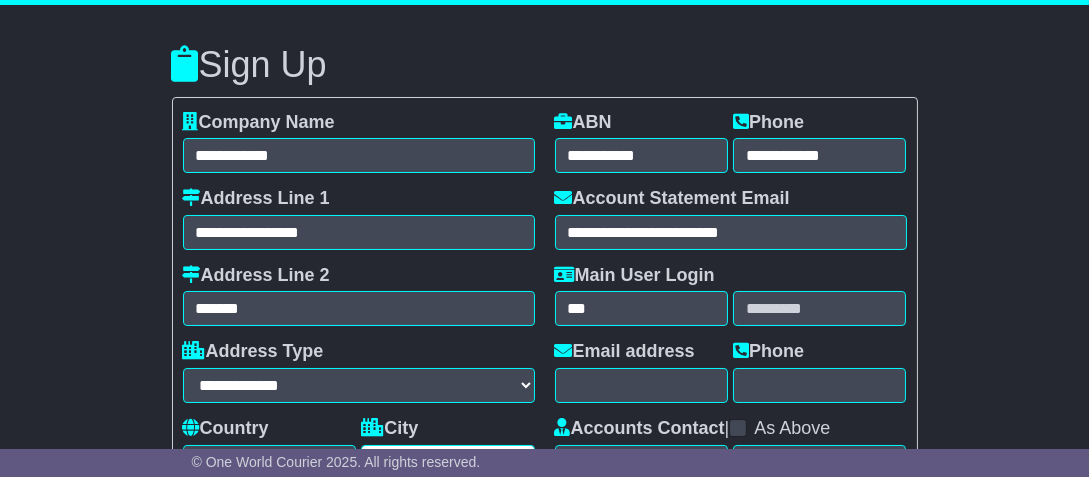 type on "*******" 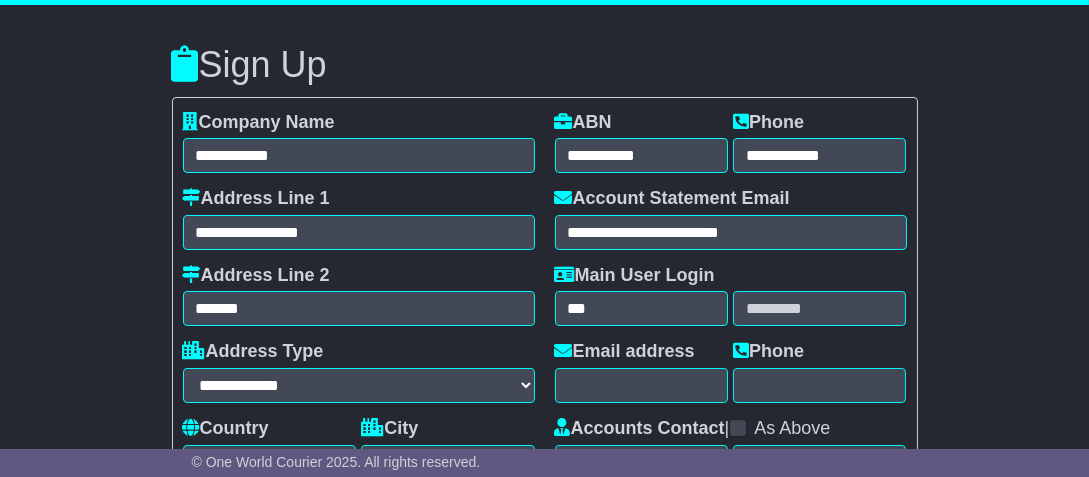 type on "***" 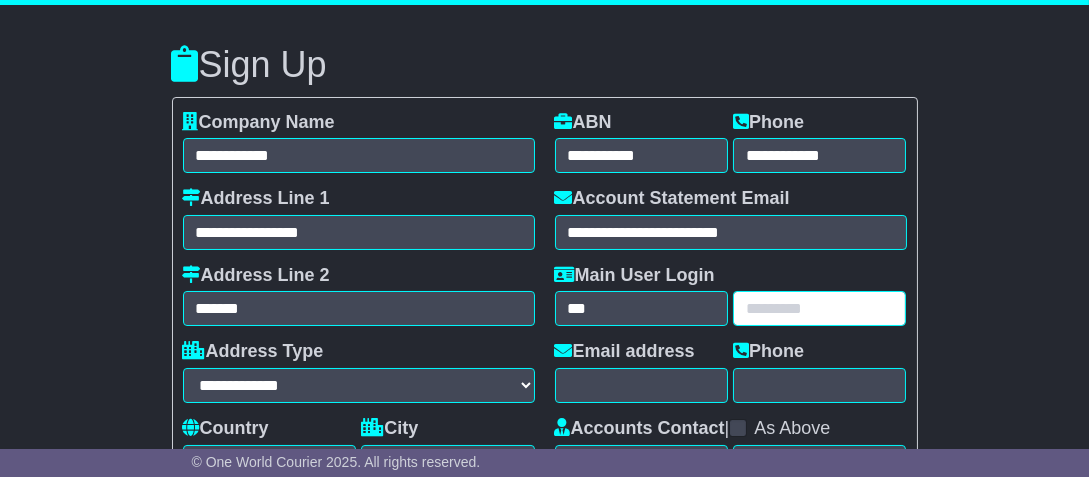 type on "******" 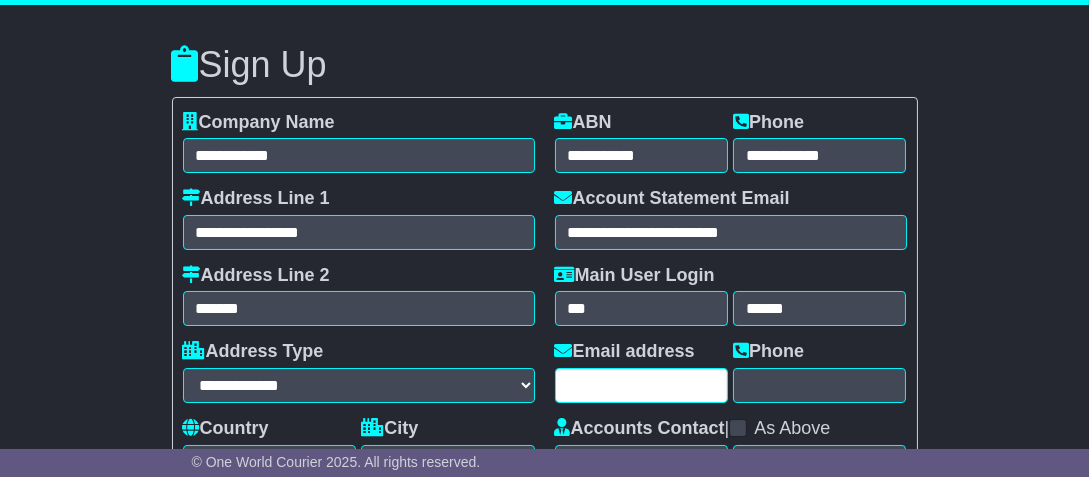 click at bounding box center [641, 385] 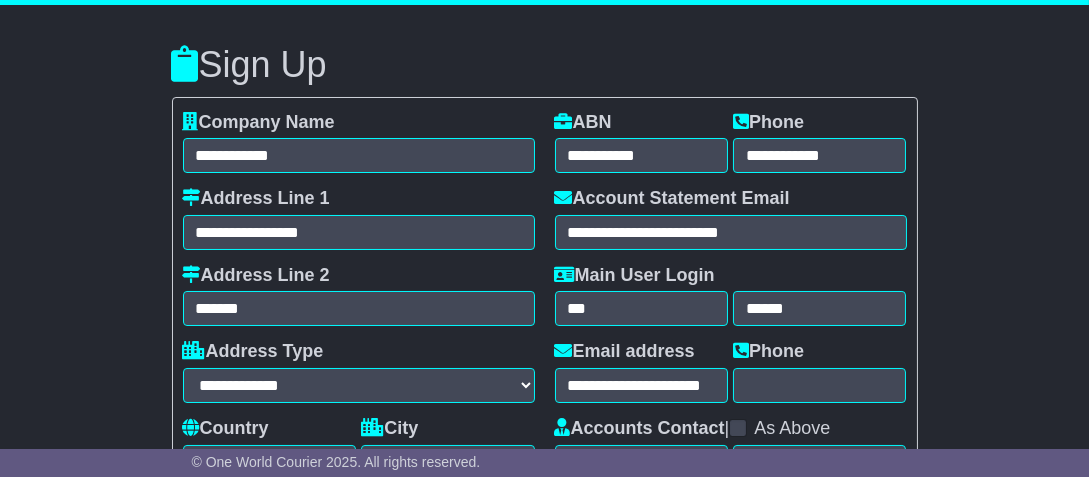 type on "**********" 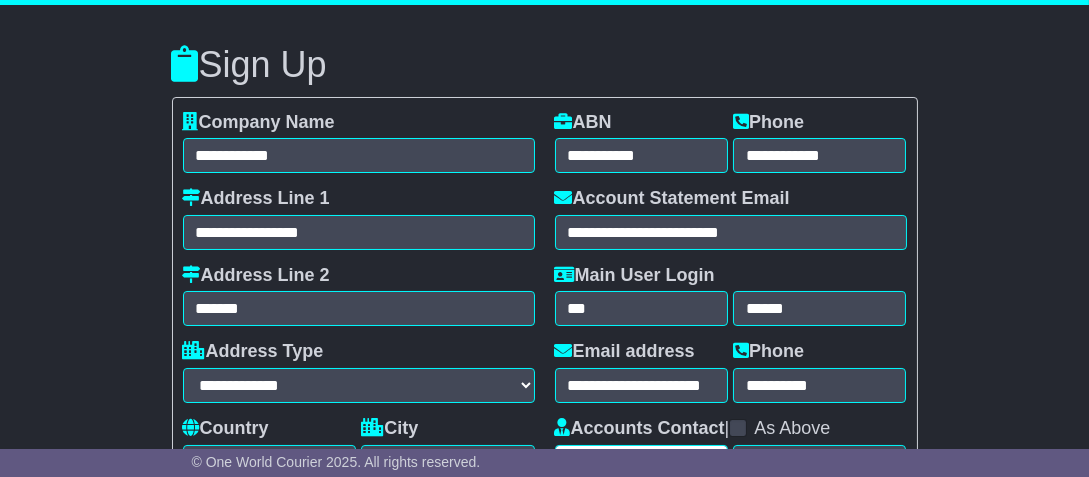 type on "***" 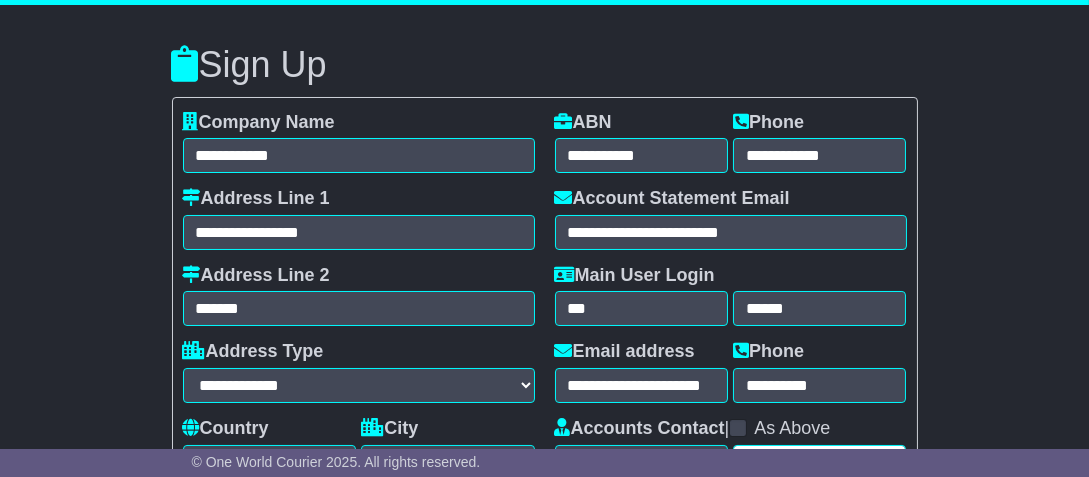 type on "******" 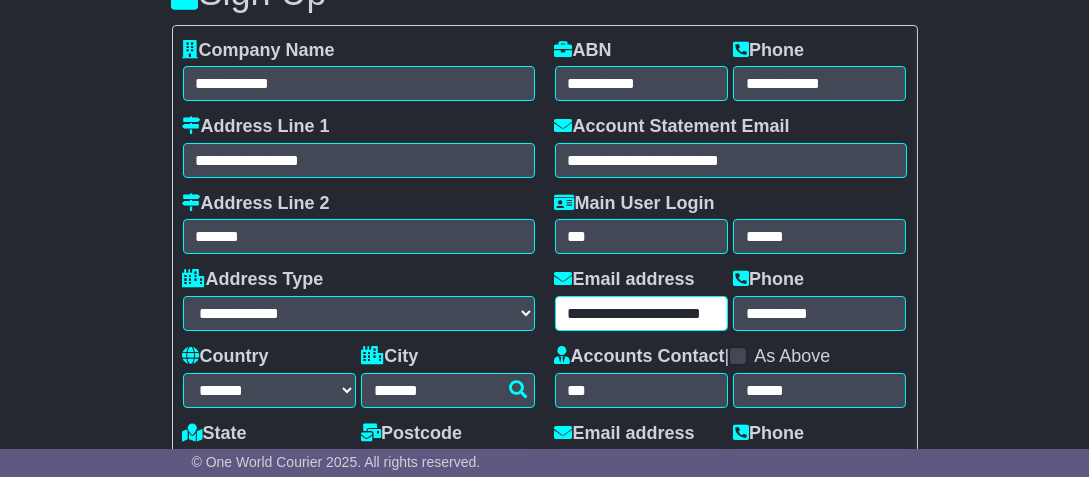 scroll, scrollTop: 100, scrollLeft: 0, axis: vertical 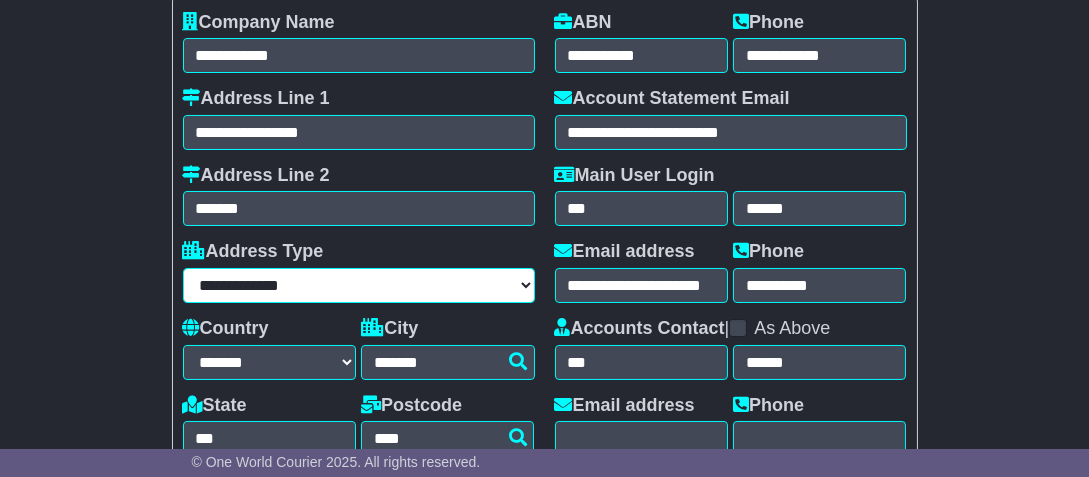 click on "**********" at bounding box center (359, 285) 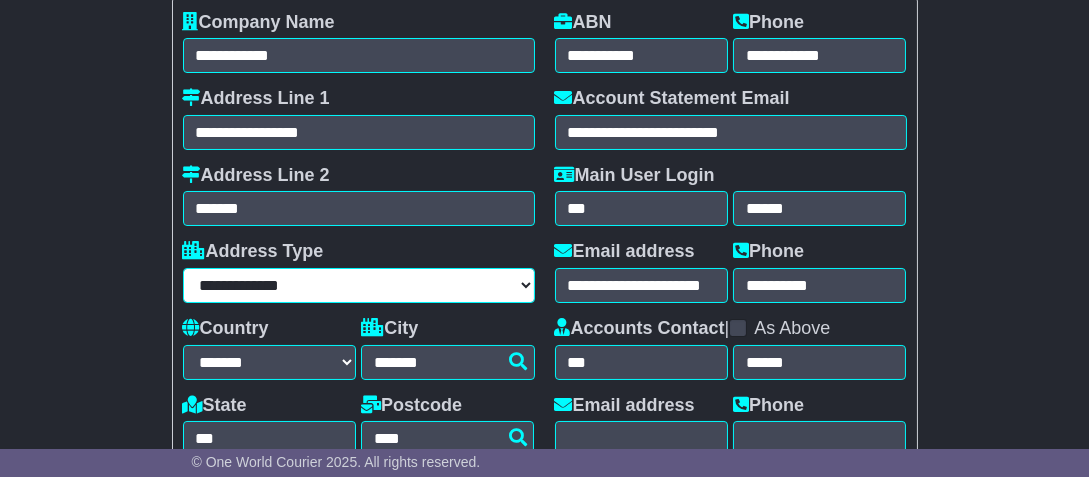 select on "**********" 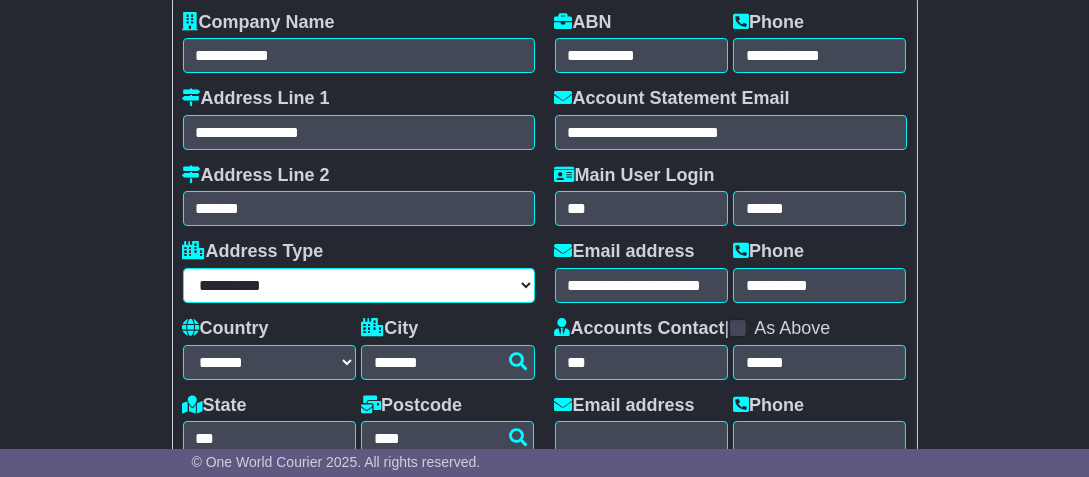 click on "**********" at bounding box center (359, 285) 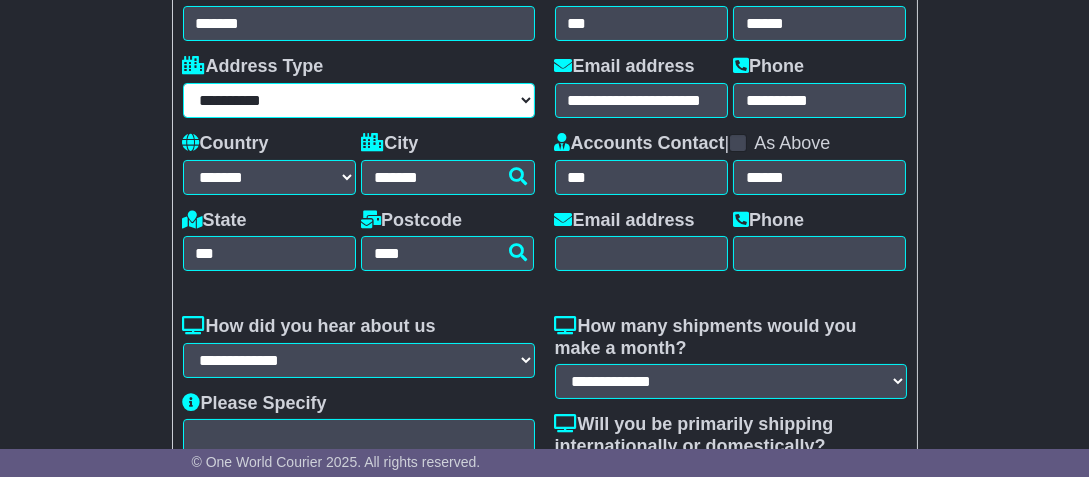 scroll, scrollTop: 300, scrollLeft: 0, axis: vertical 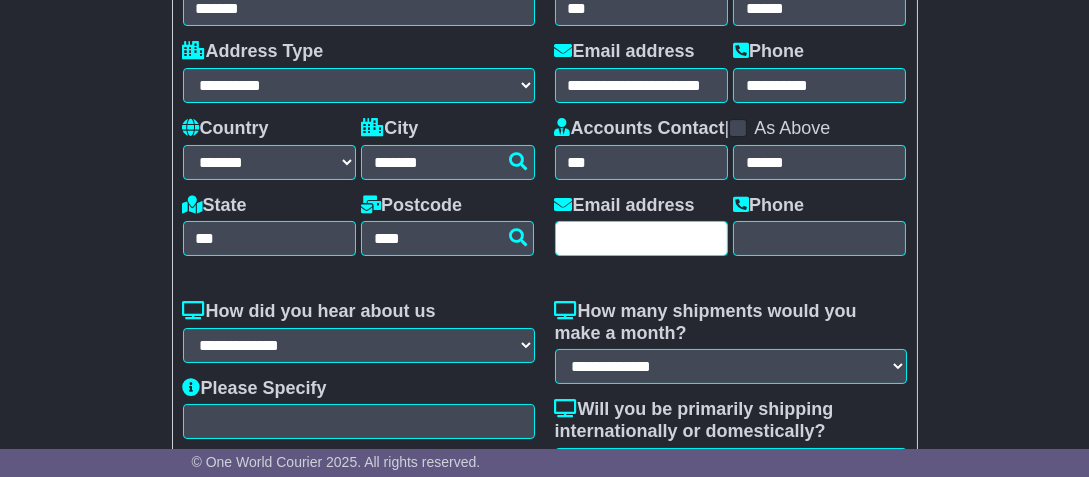 click at bounding box center (641, 238) 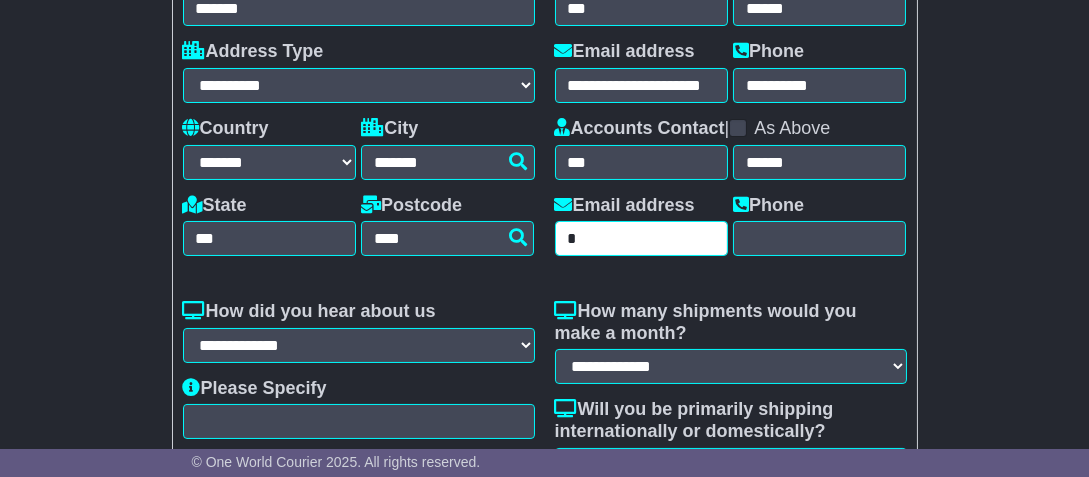 type on "**********" 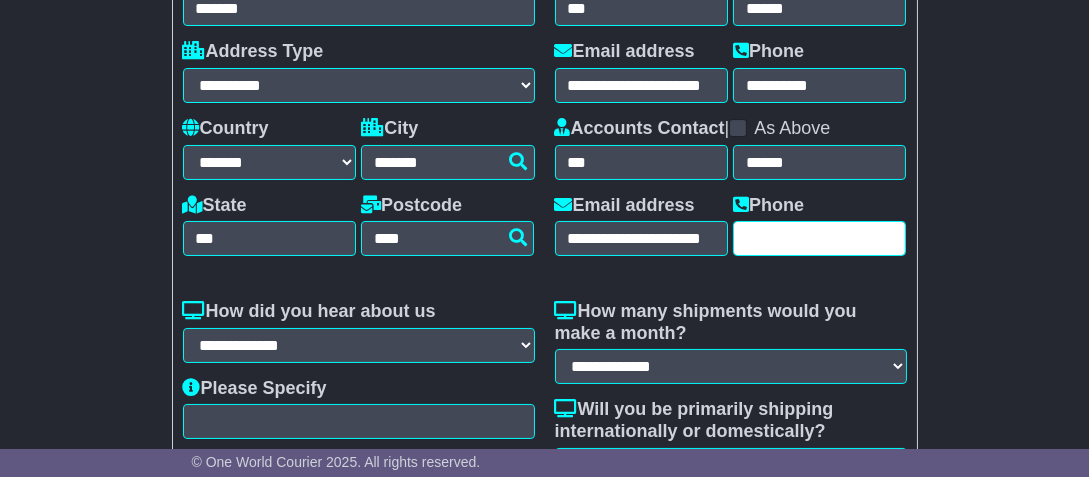 type on "**********" 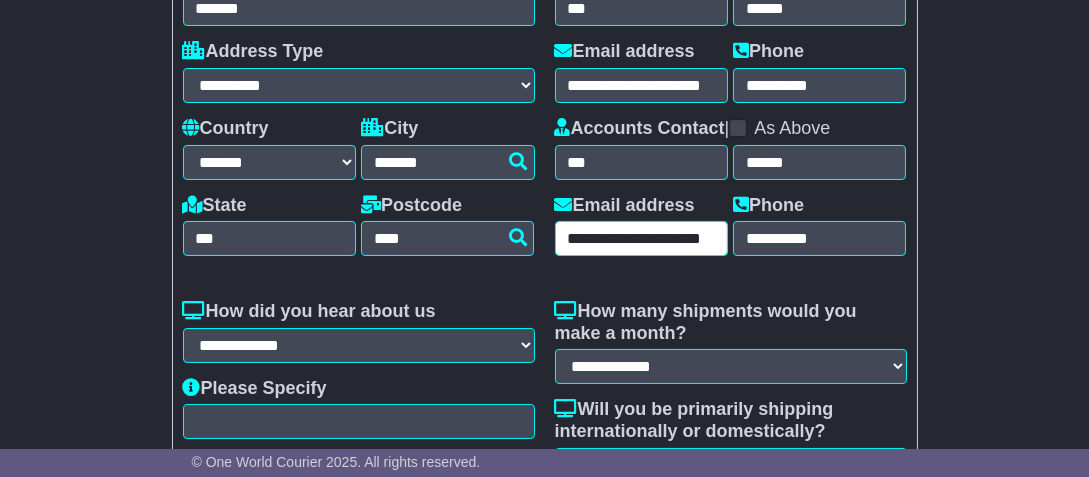 click on "**********" at bounding box center (641, 238) 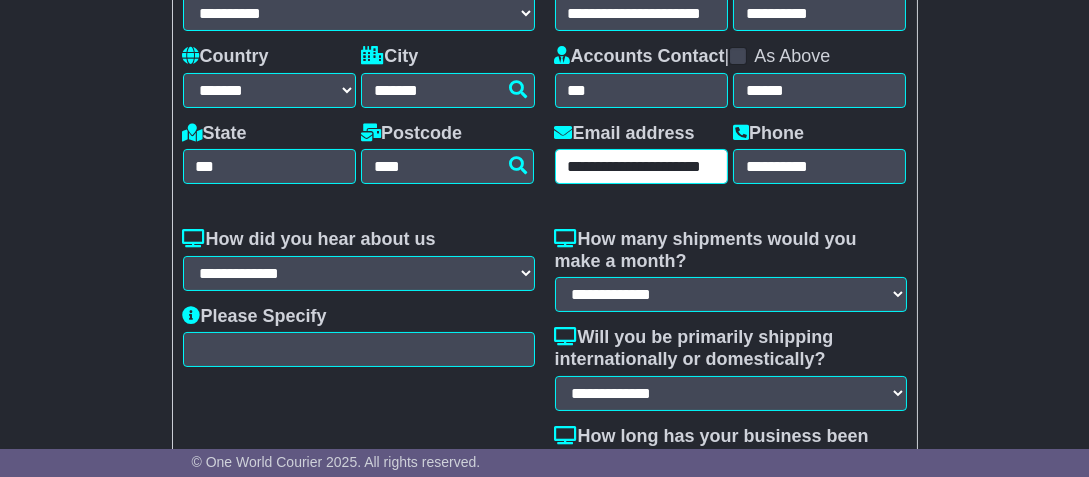 scroll, scrollTop: 400, scrollLeft: 0, axis: vertical 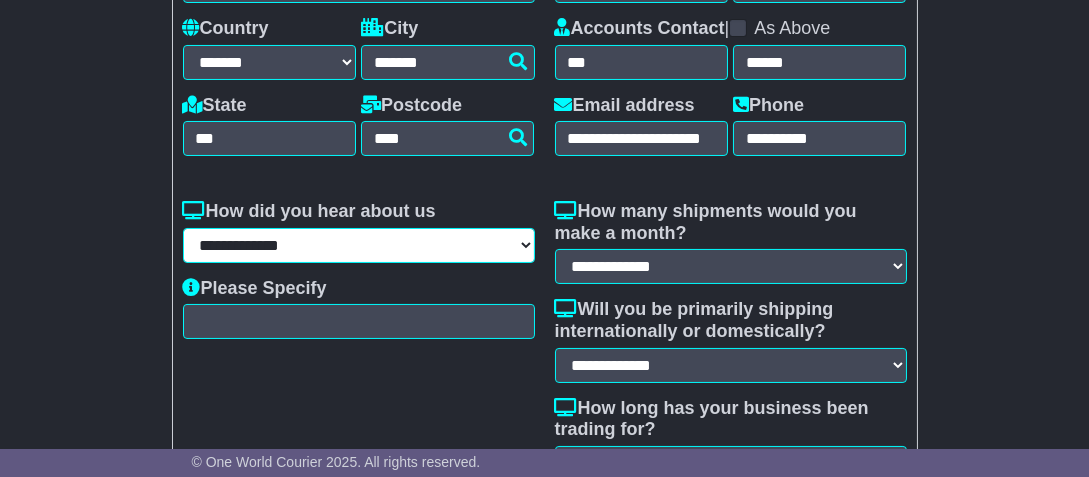 click on "**********" at bounding box center (359, 245) 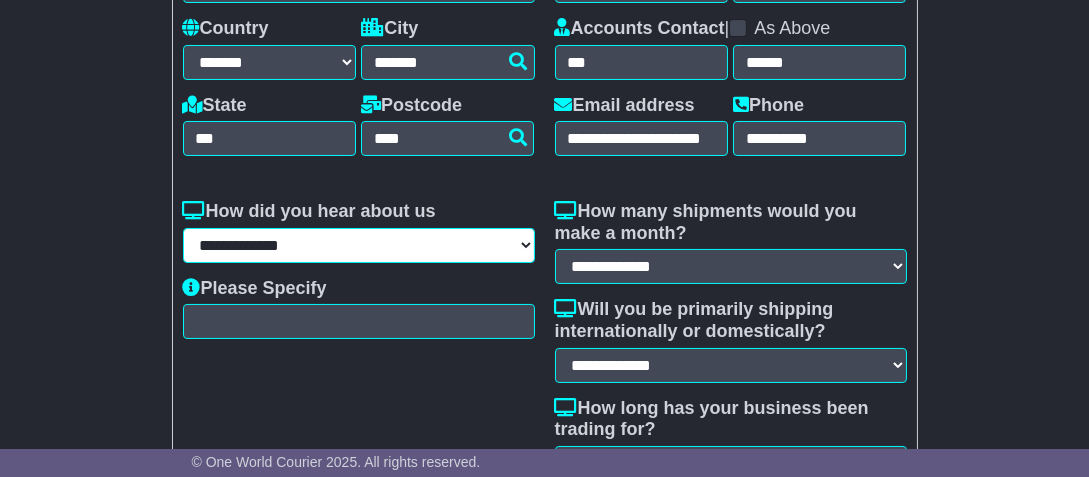 select on "**********" 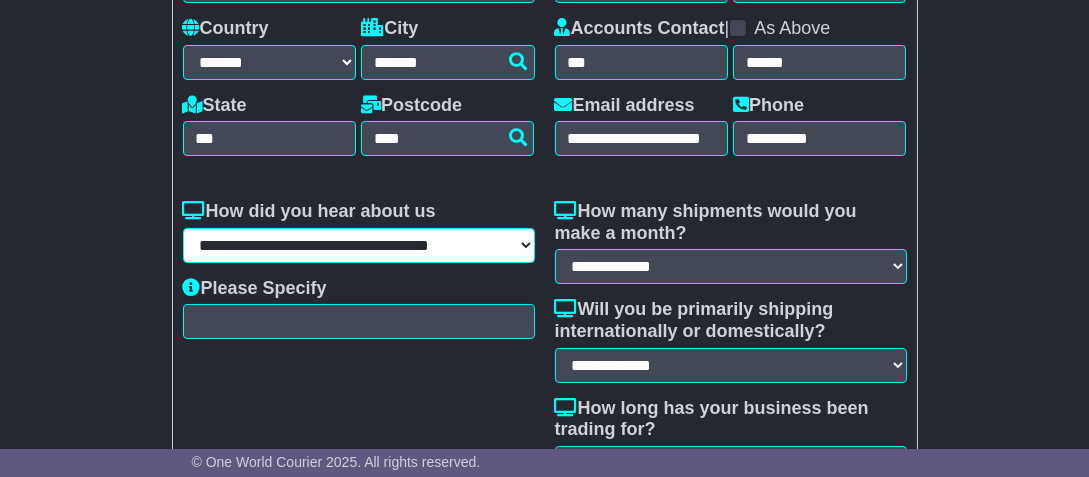 click on "**********" at bounding box center (359, 245) 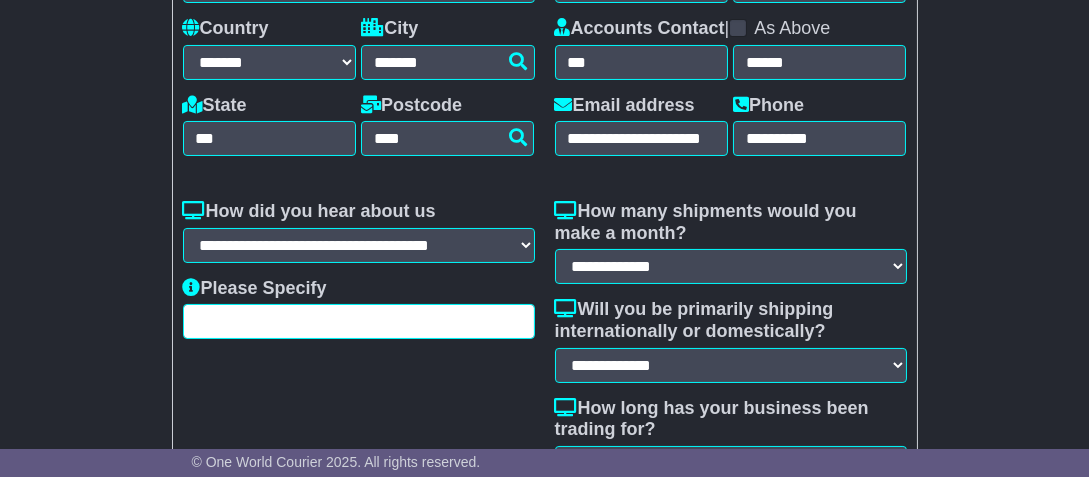 click at bounding box center (359, 321) 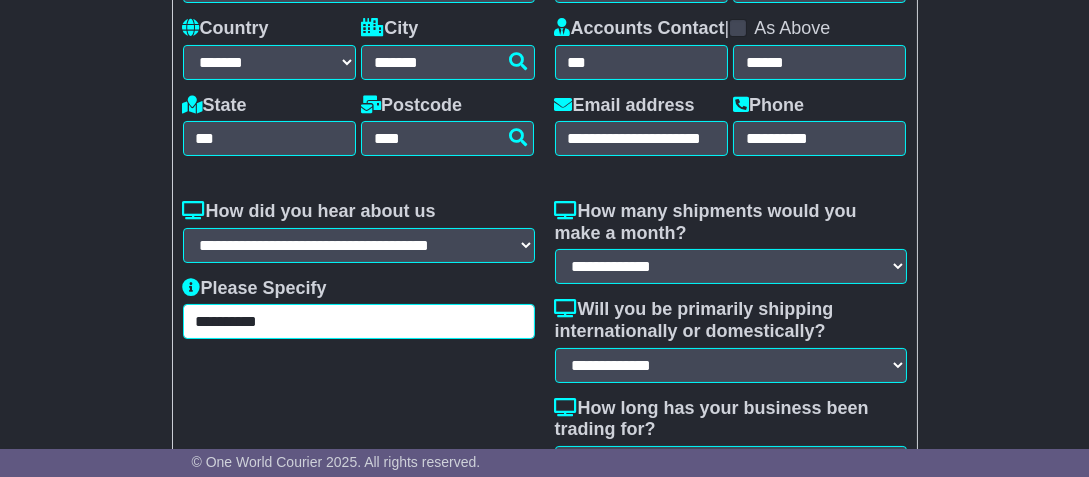 click on "**********" at bounding box center (359, 321) 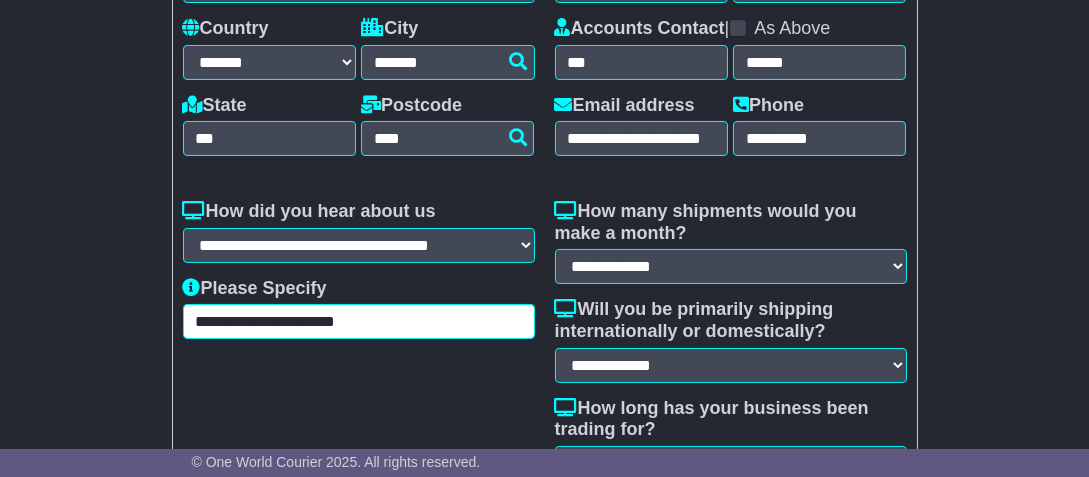 type on "**********" 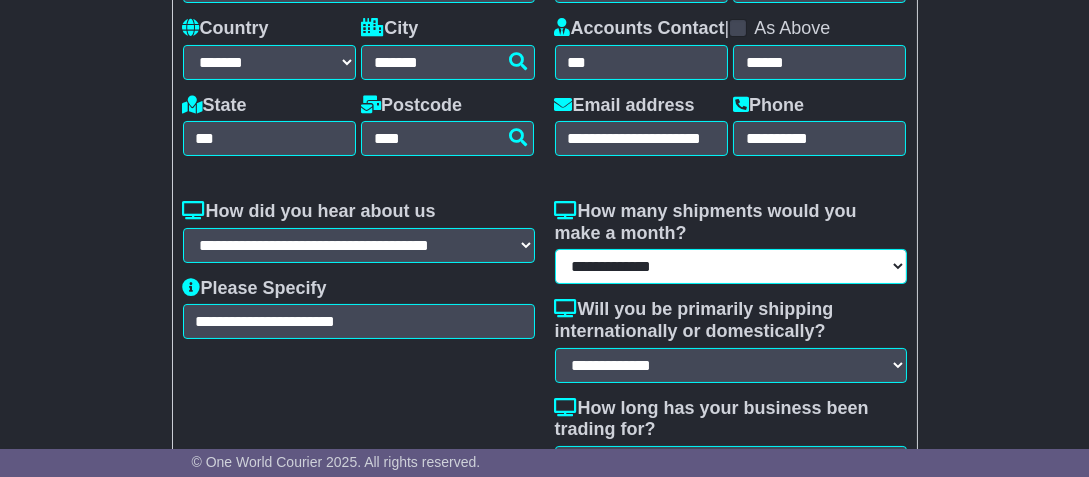 click on "**********" at bounding box center (731, 266) 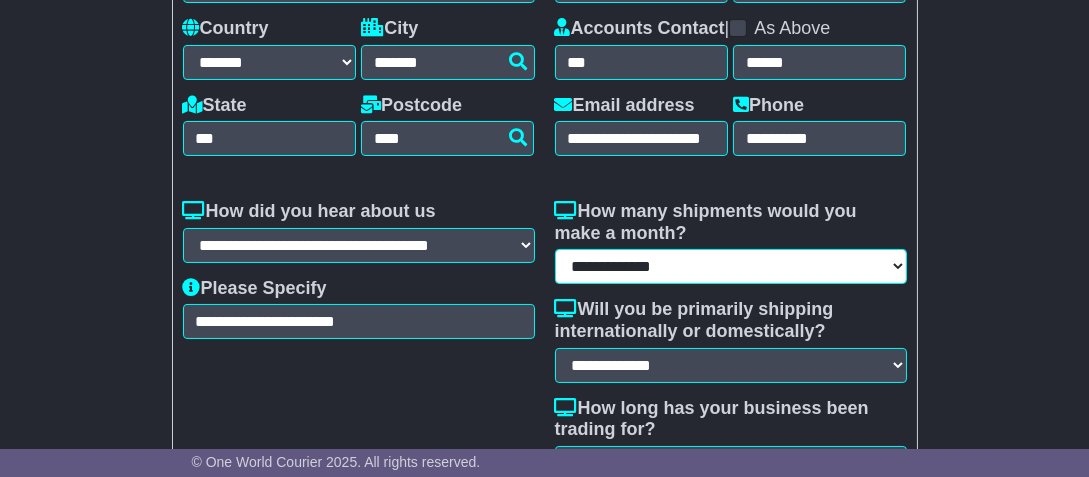 select on "*******" 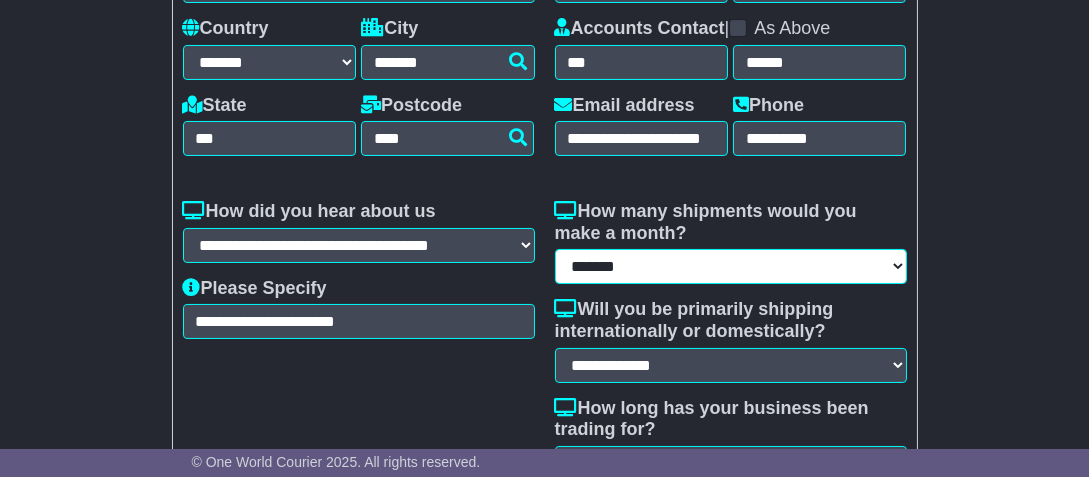 click on "**********" at bounding box center (731, 266) 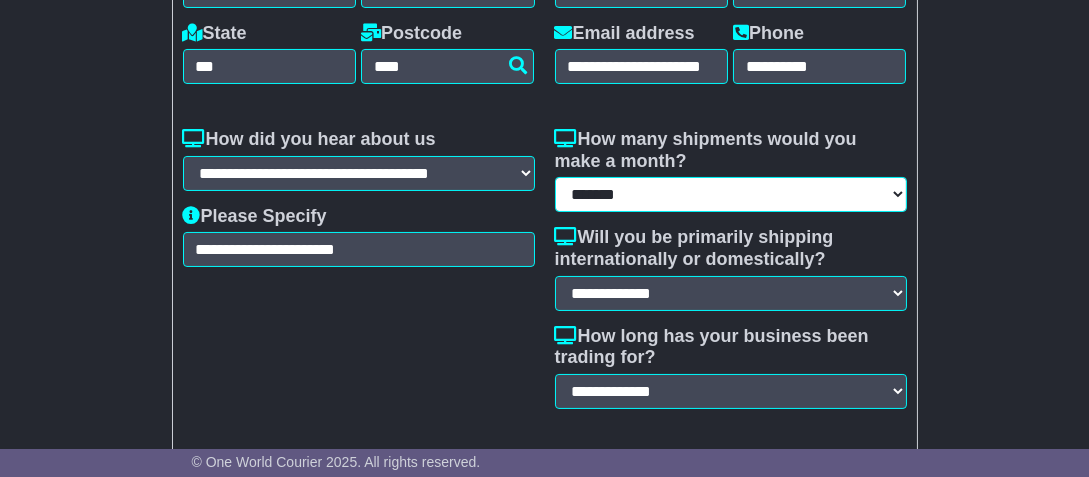 scroll, scrollTop: 500, scrollLeft: 0, axis: vertical 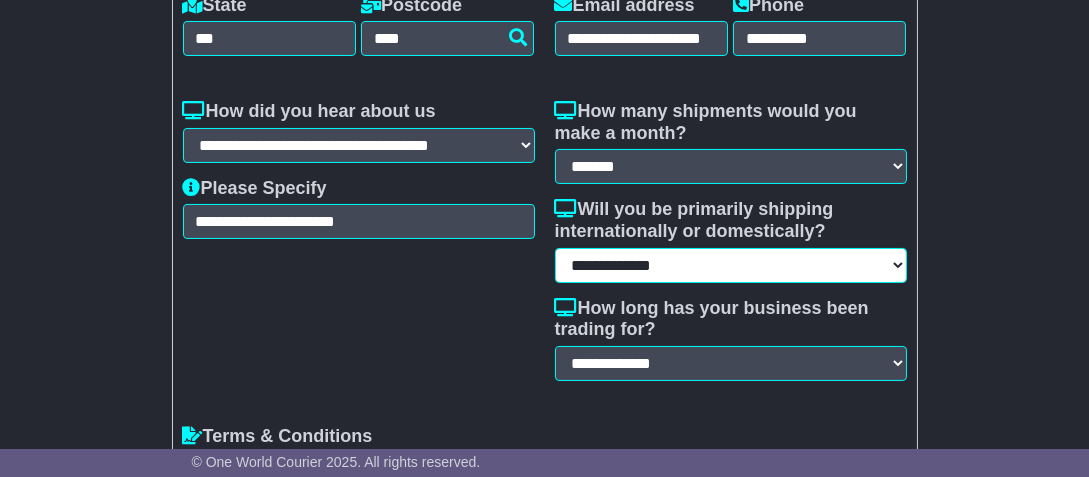 click on "**********" at bounding box center (731, 265) 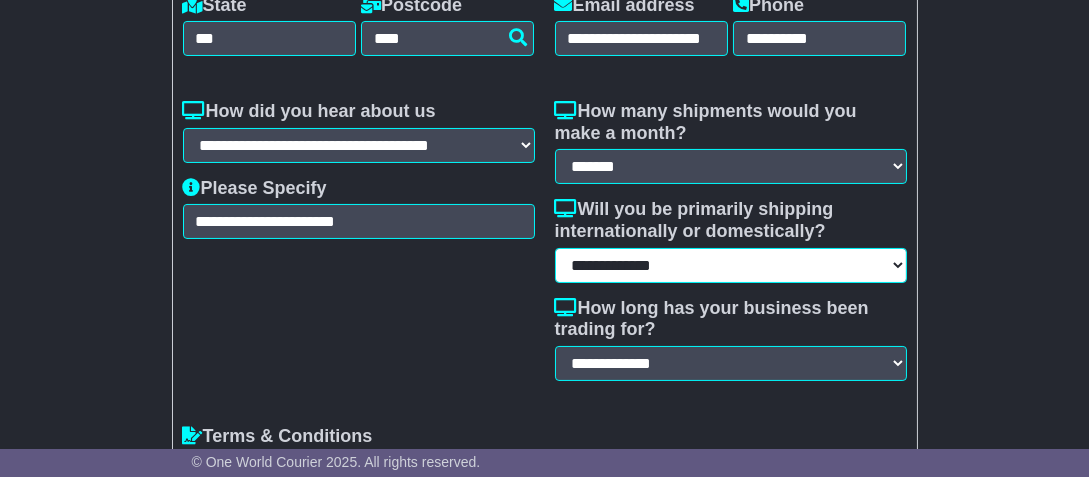 select on "********" 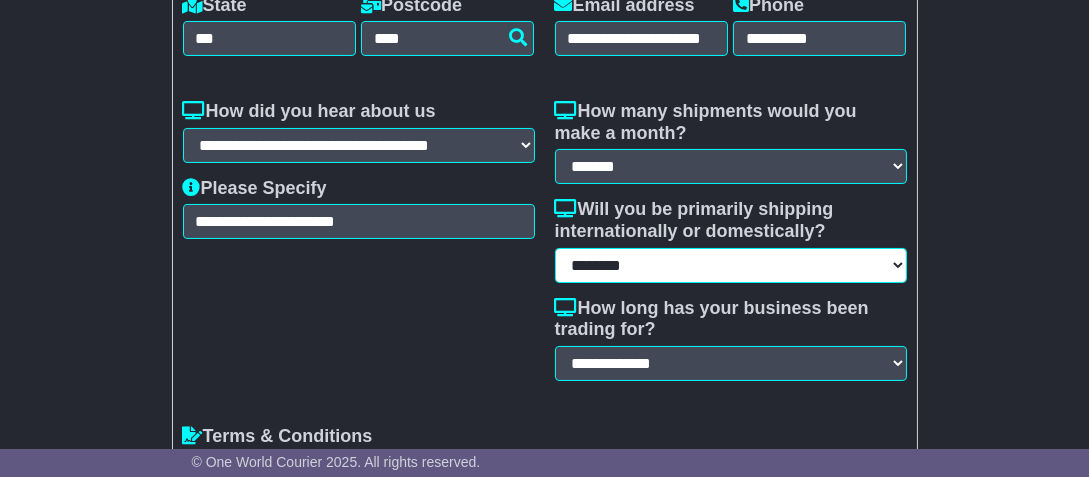 click on "**********" at bounding box center (731, 265) 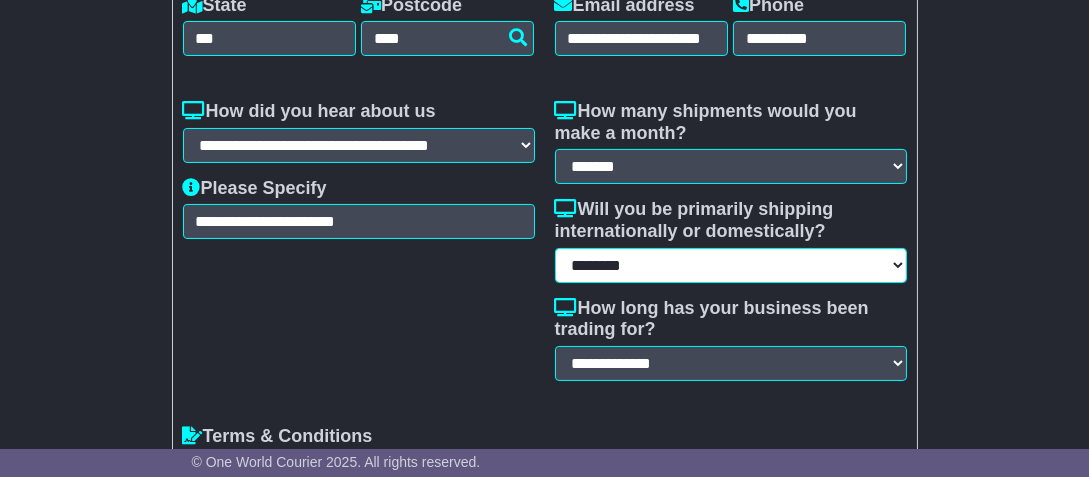 scroll, scrollTop: 600, scrollLeft: 0, axis: vertical 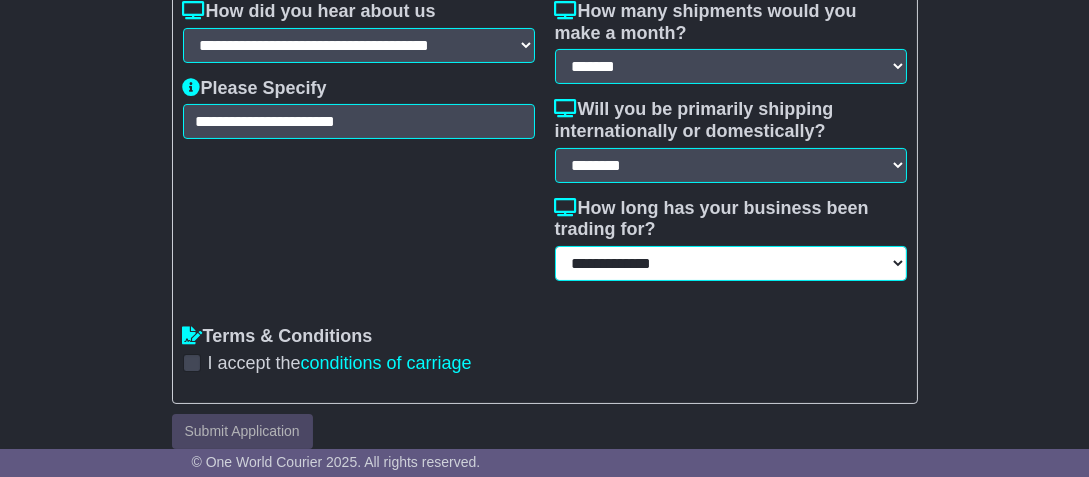 click on "**********" at bounding box center [731, 263] 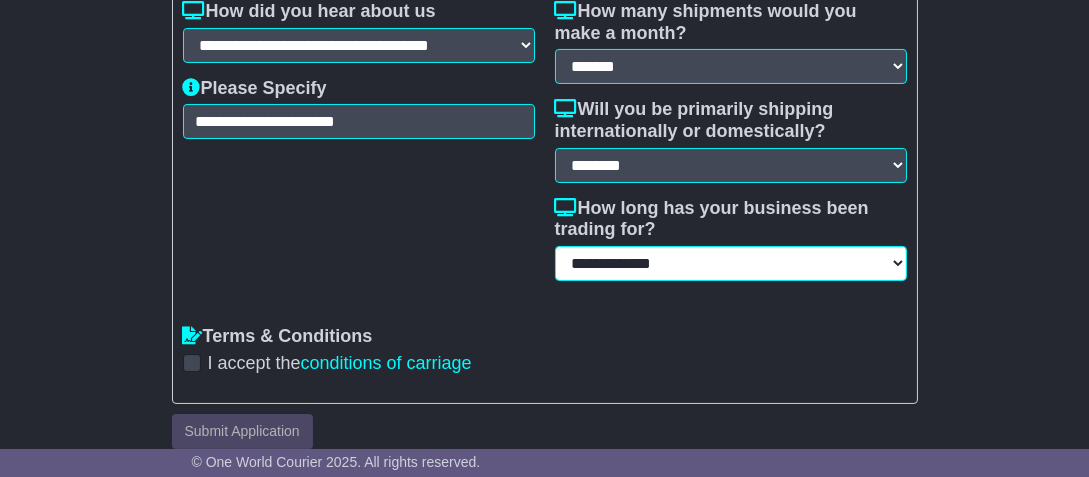 select on "*********" 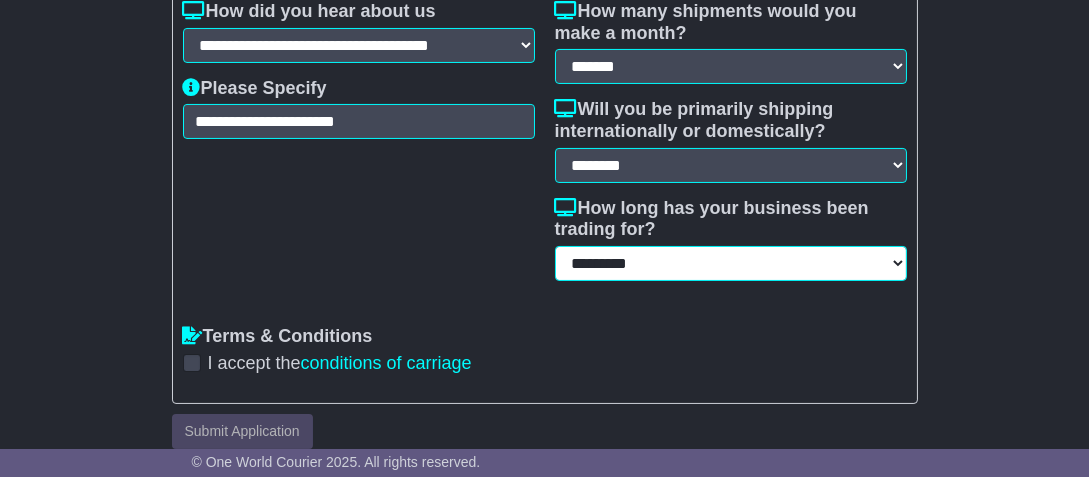 click on "**********" at bounding box center (731, 263) 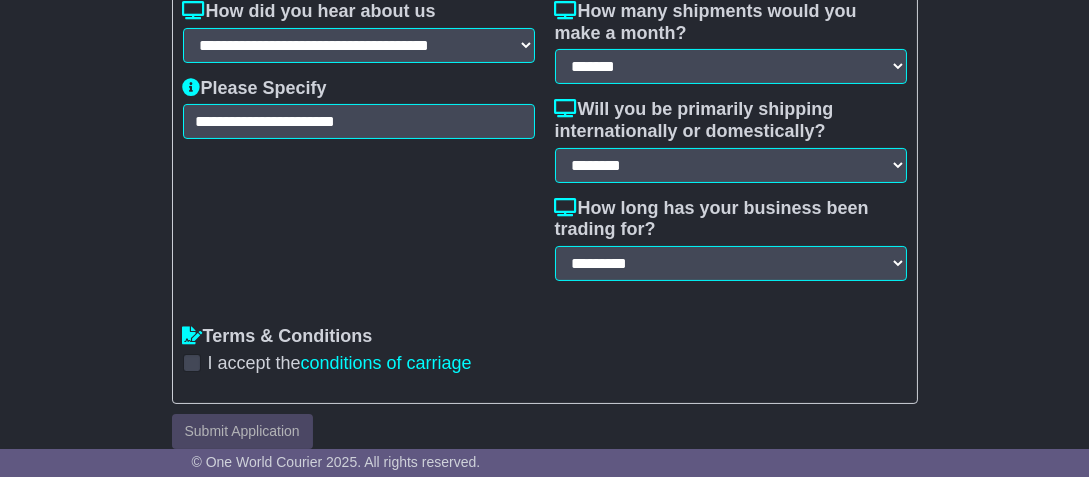 click at bounding box center [192, 363] 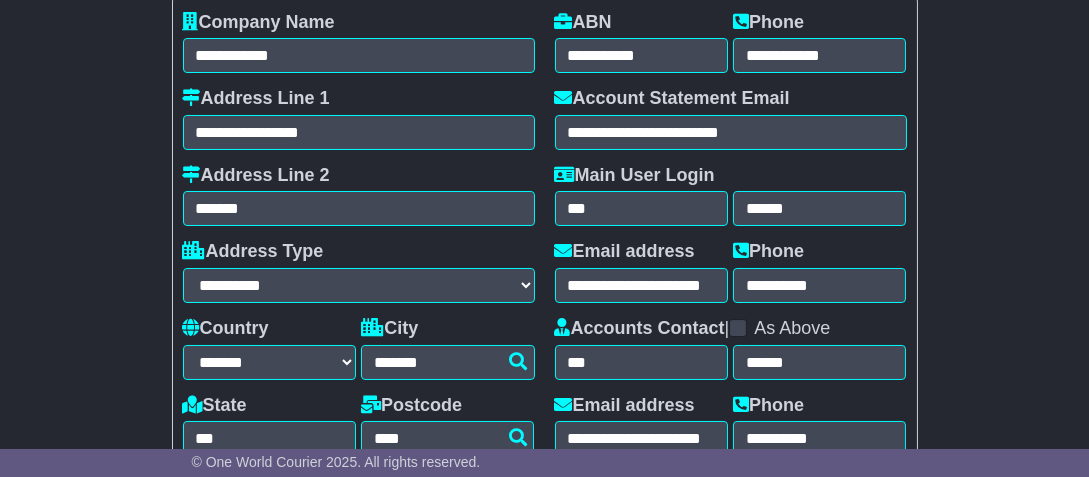 scroll, scrollTop: 200, scrollLeft: 0, axis: vertical 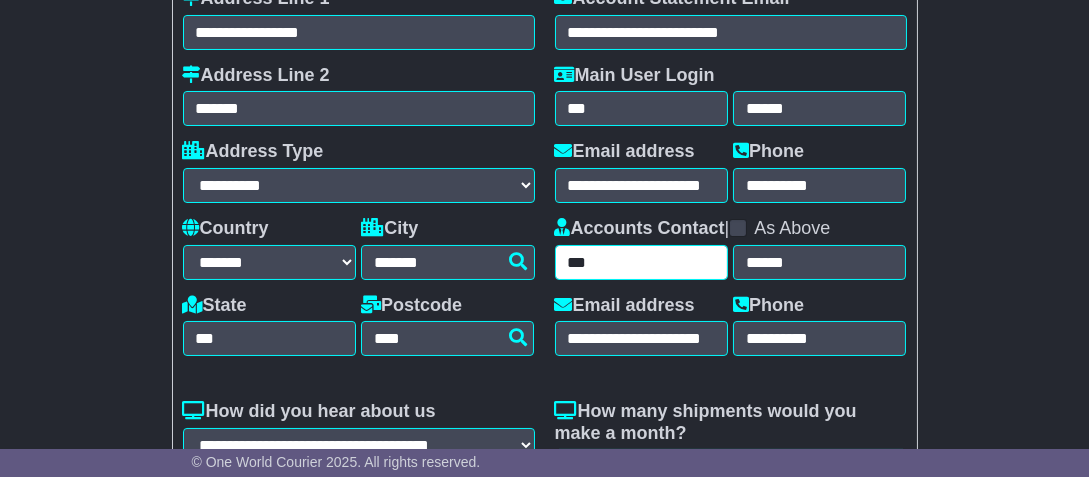 drag, startPoint x: 600, startPoint y: 260, endPoint x: 553, endPoint y: 264, distance: 47.169907 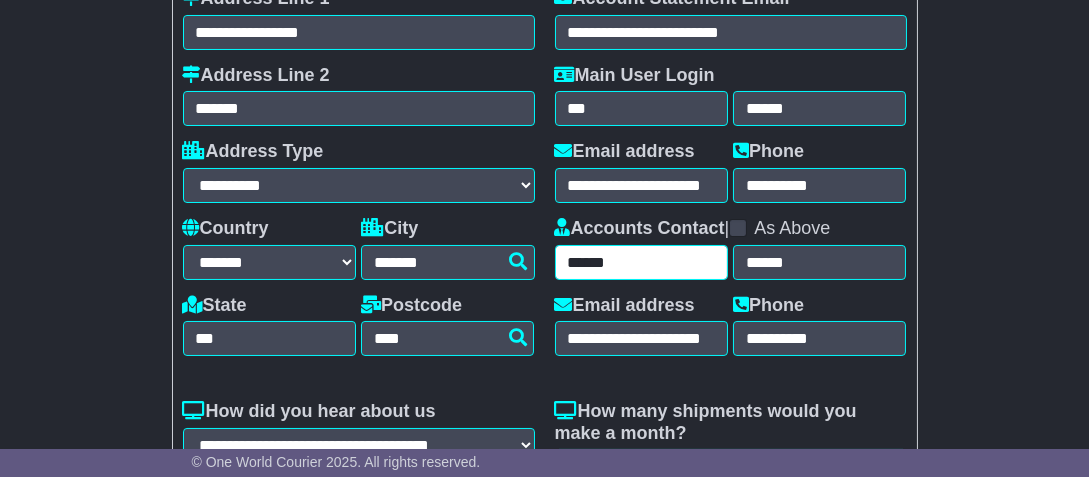 type on "******" 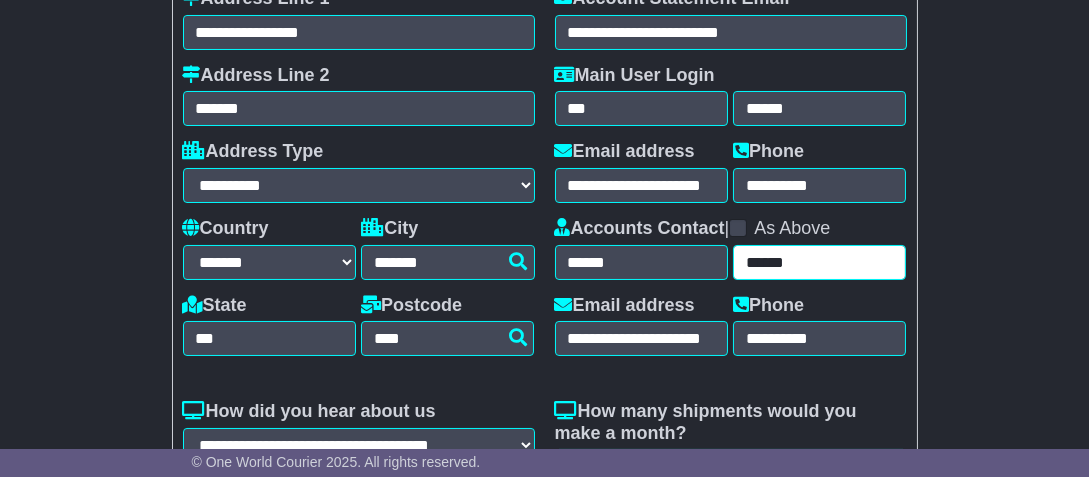 click on "******" at bounding box center (819, 262) 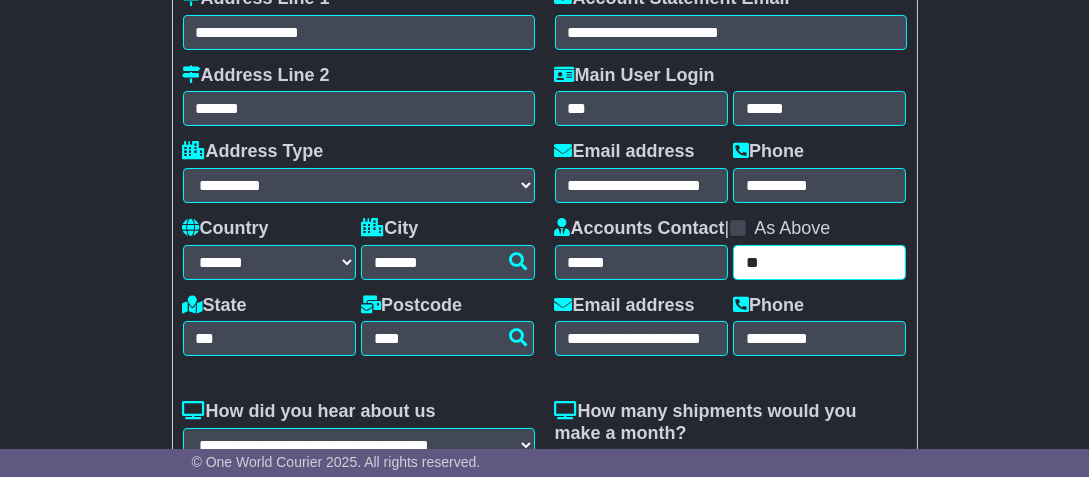 type on "*" 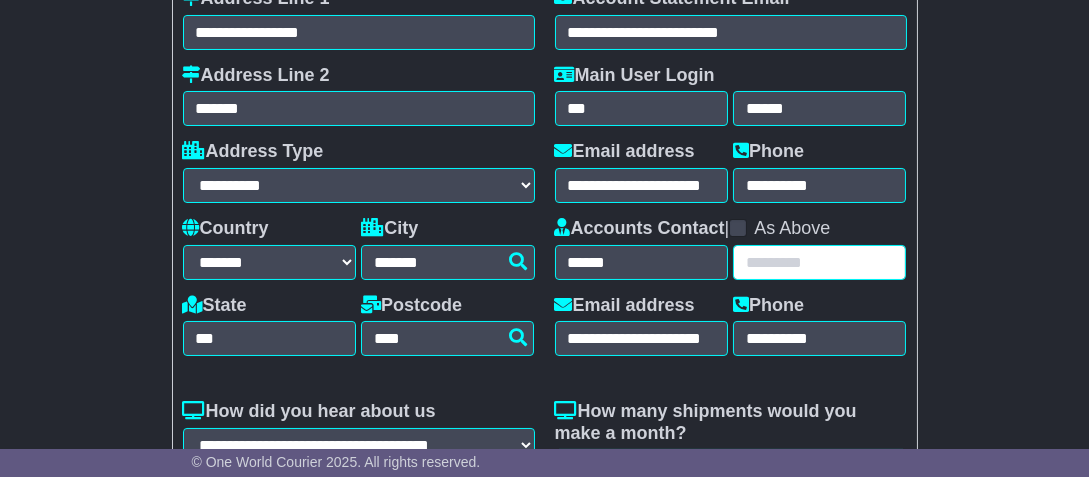 type on "*" 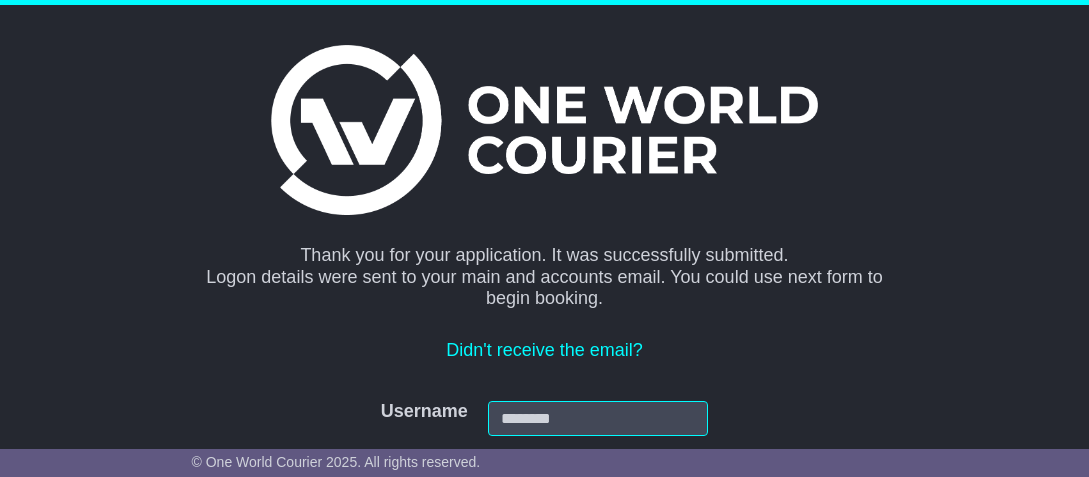 scroll, scrollTop: 0, scrollLeft: 0, axis: both 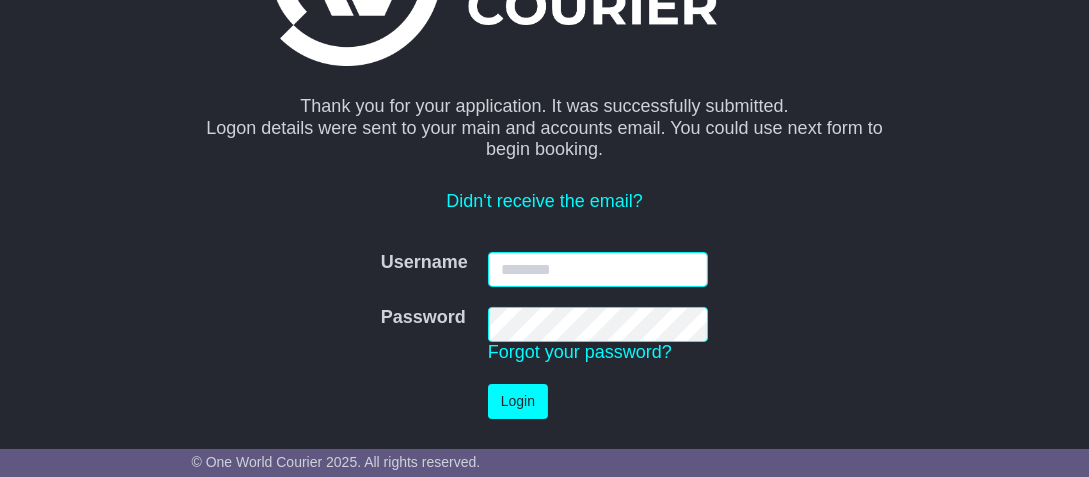 click on "Username" at bounding box center (598, 269) 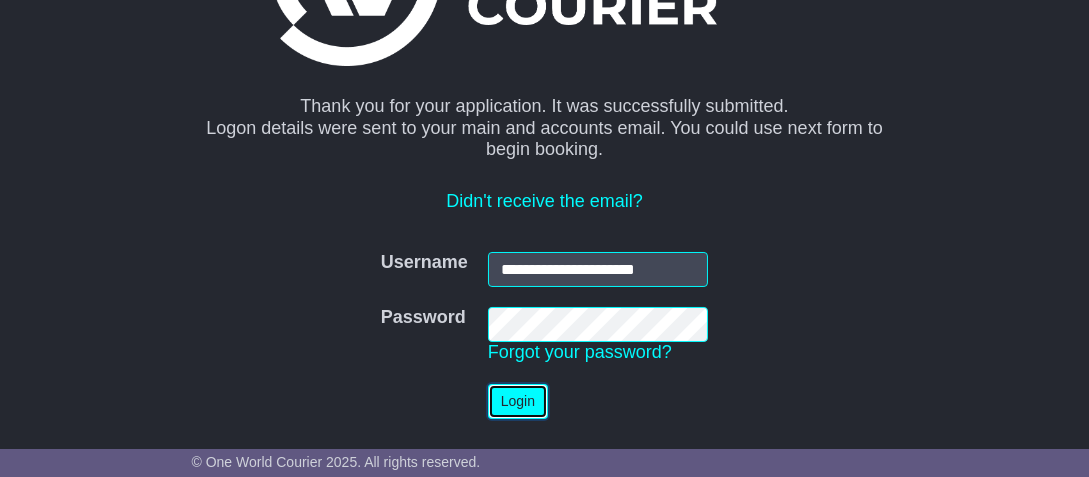 click on "Login" at bounding box center (518, 401) 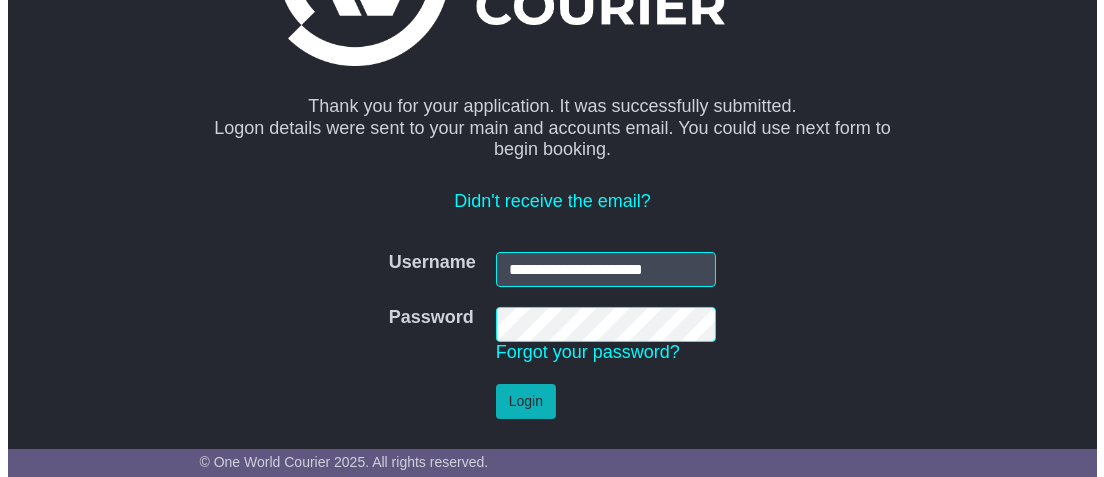 scroll, scrollTop: 0, scrollLeft: 0, axis: both 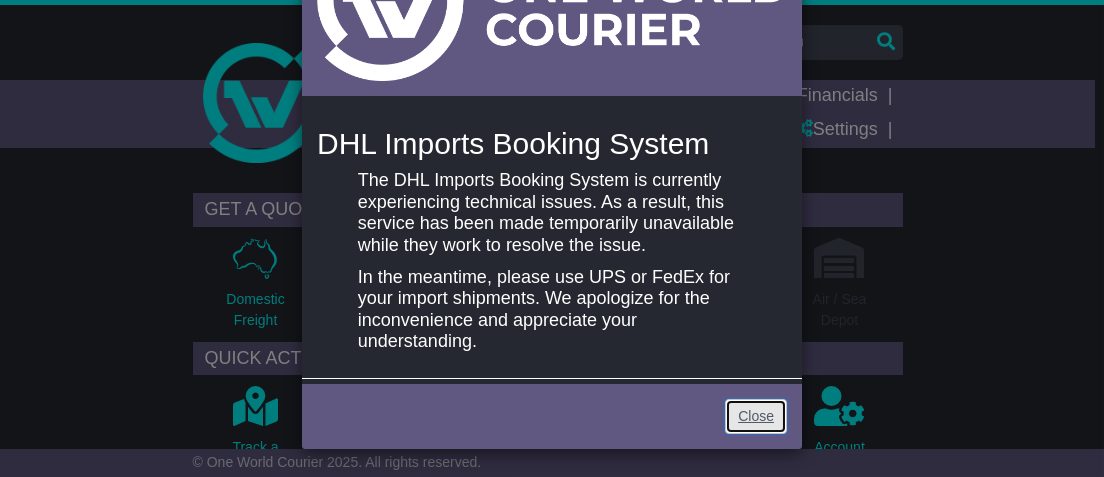 click on "Close" at bounding box center (756, 416) 